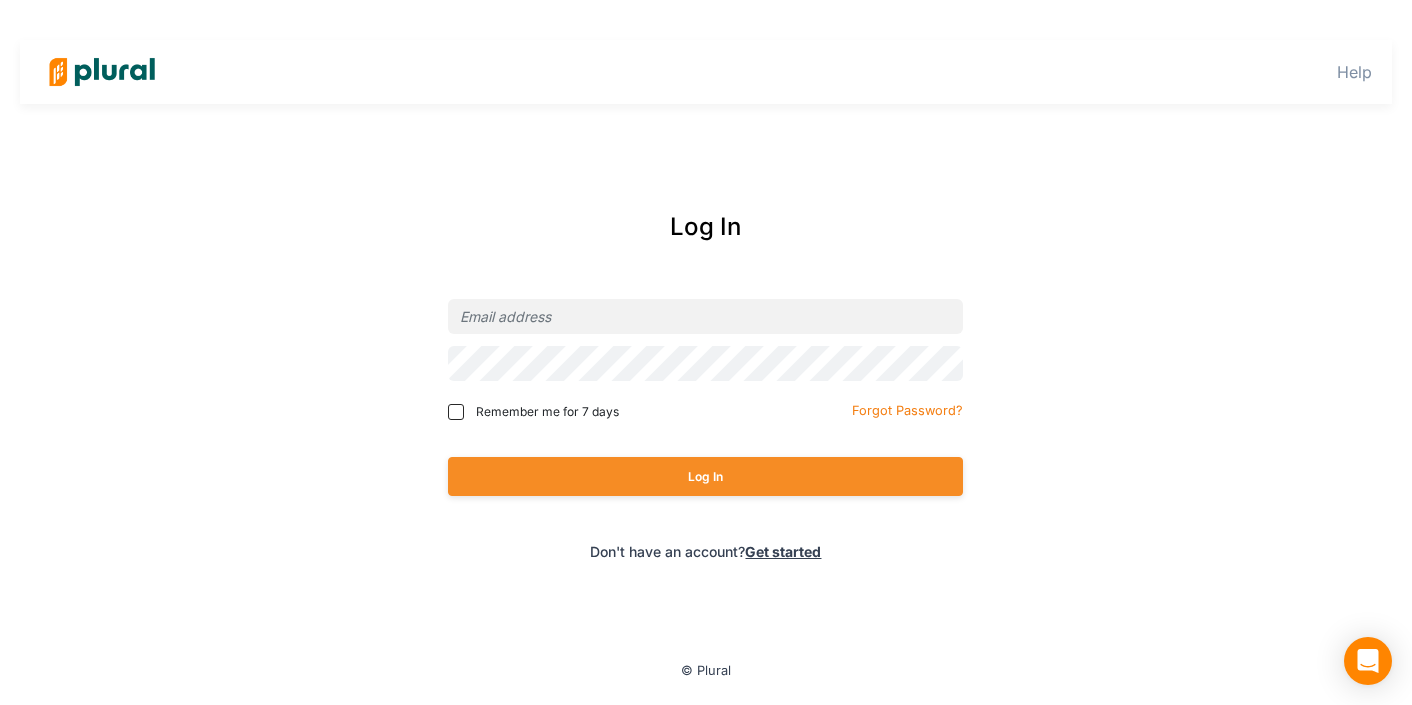 scroll, scrollTop: 0, scrollLeft: 0, axis: both 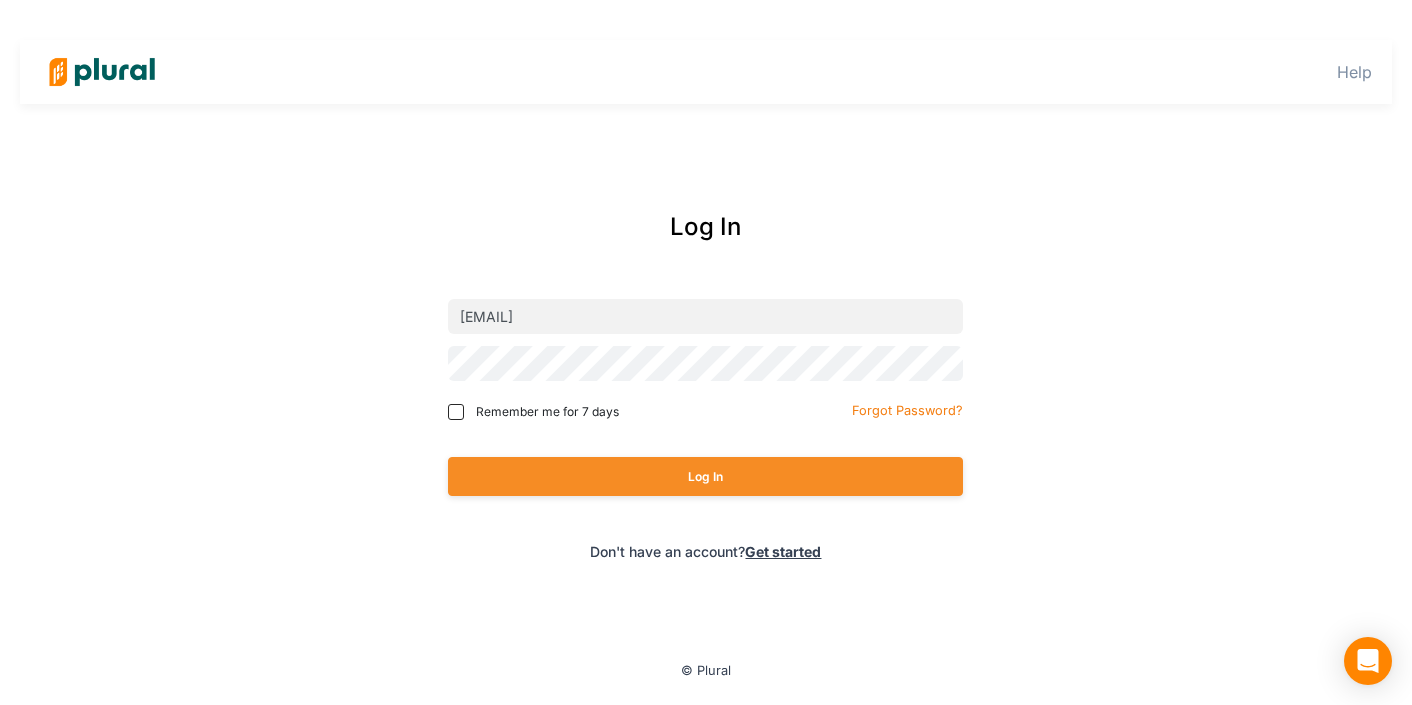 type on "[EMAIL]" 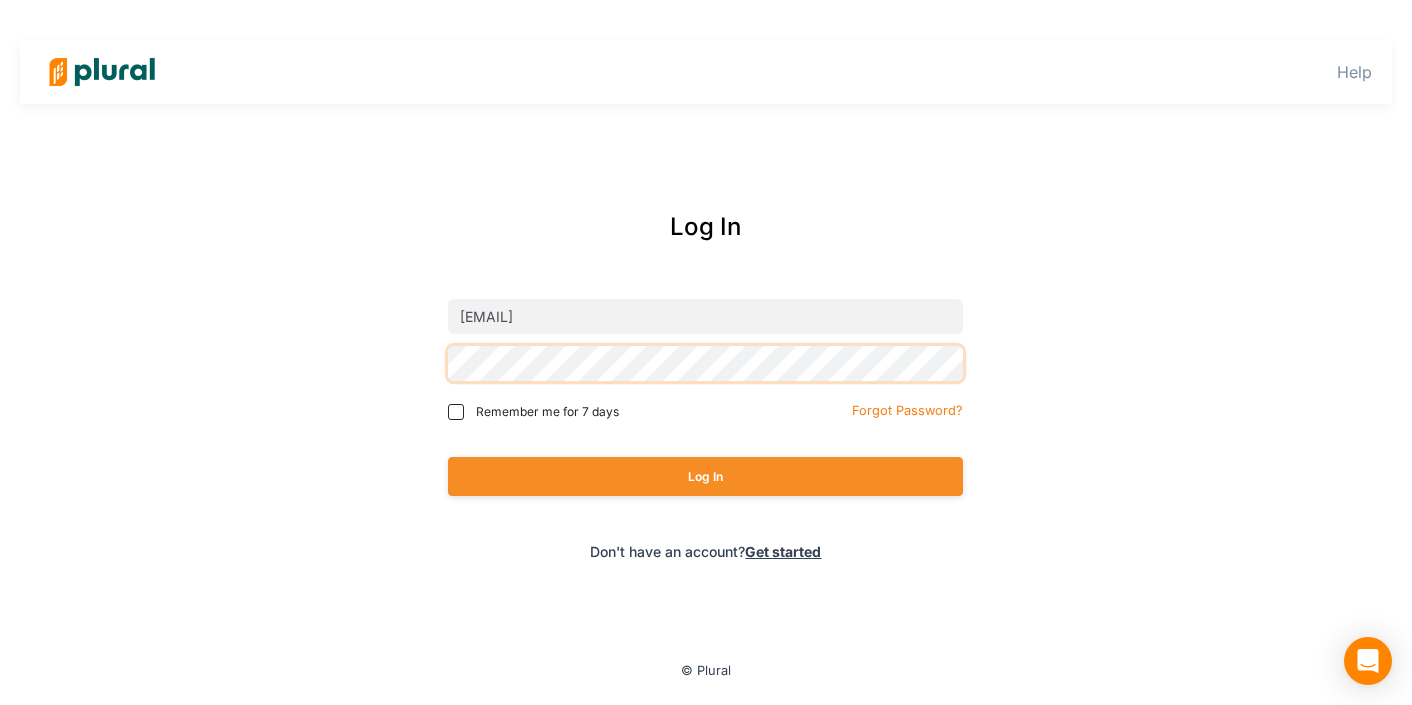 click on "Log In" at bounding box center (705, 476) 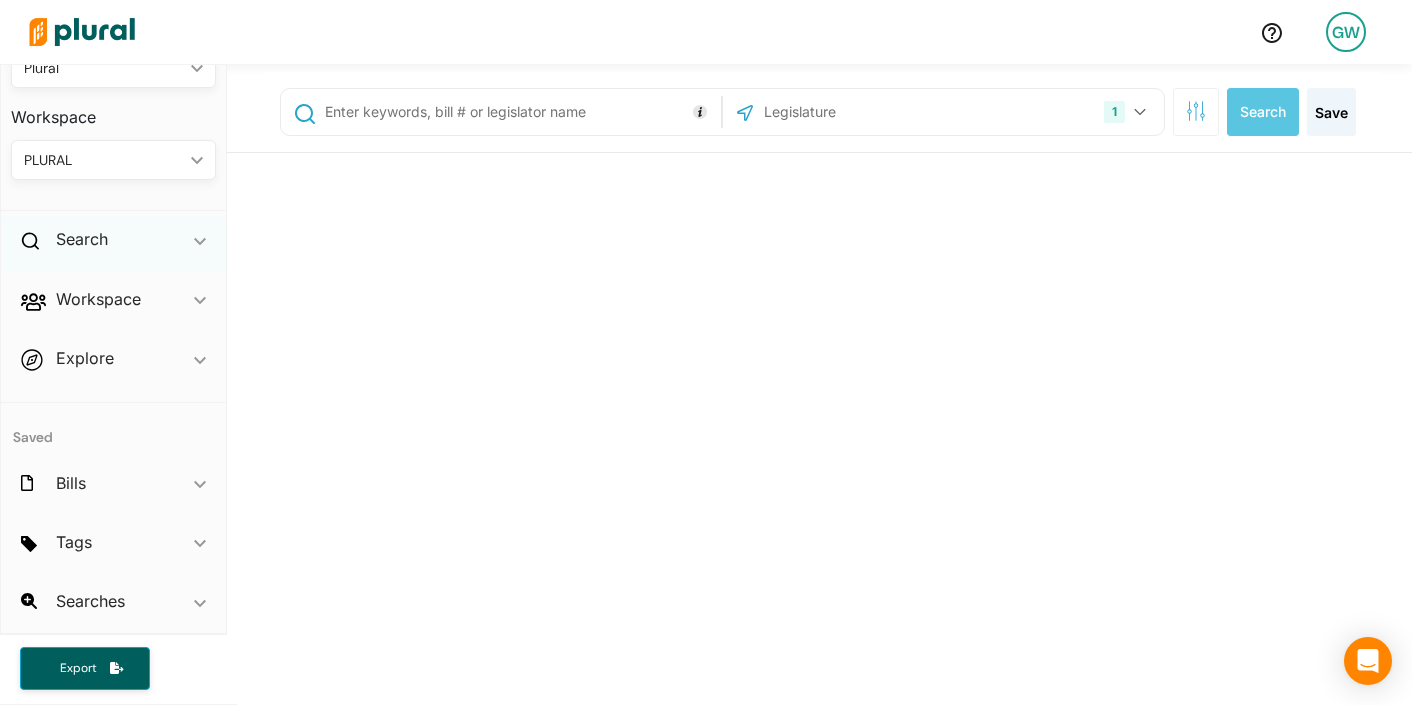 scroll, scrollTop: 0, scrollLeft: 0, axis: both 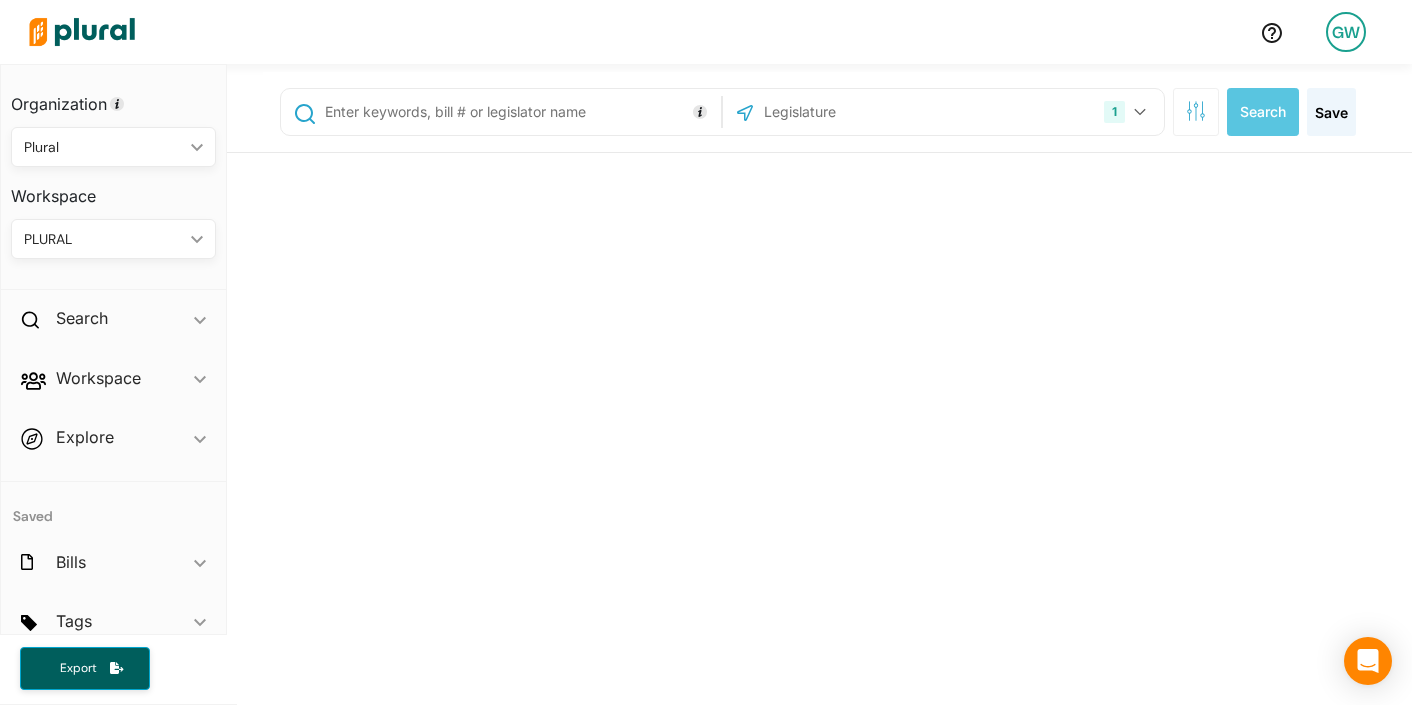 click on "PLURAL" at bounding box center [103, 239] 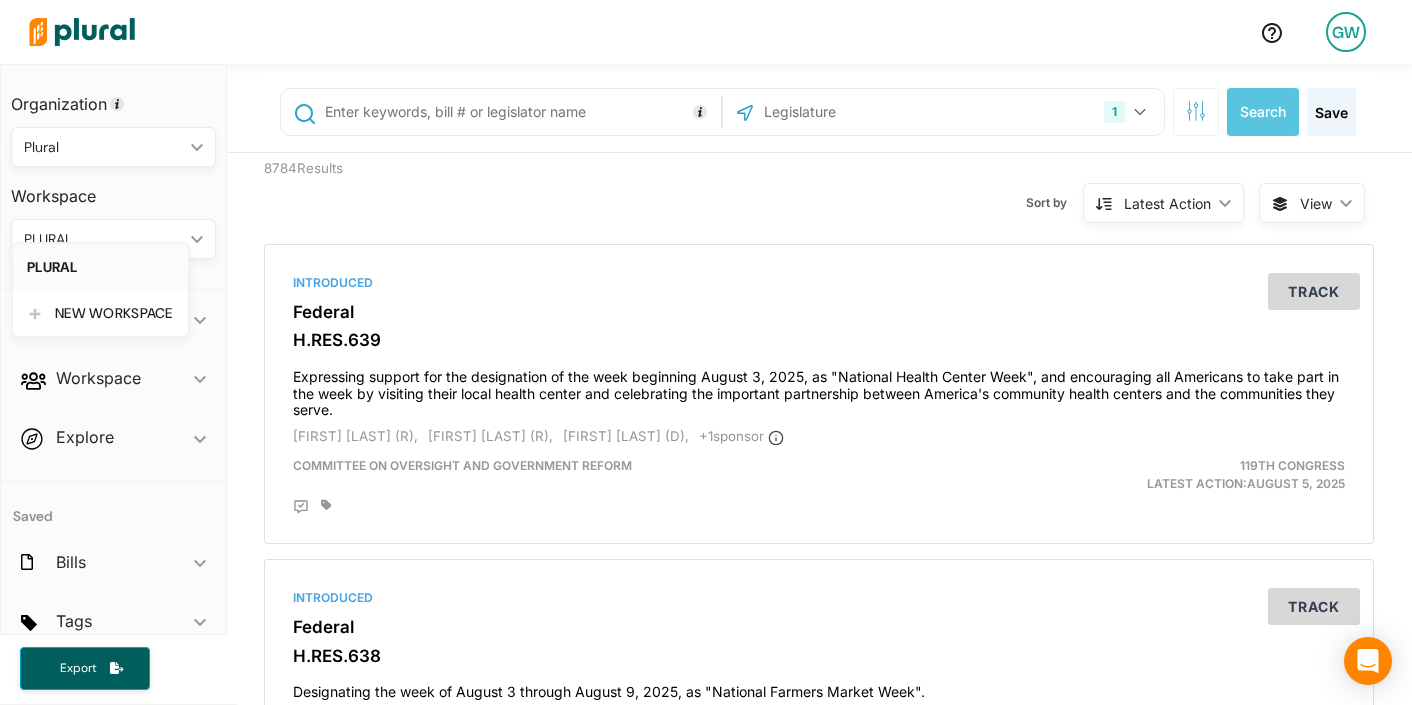 click on "8784  Results" at bounding box center (391, 191) 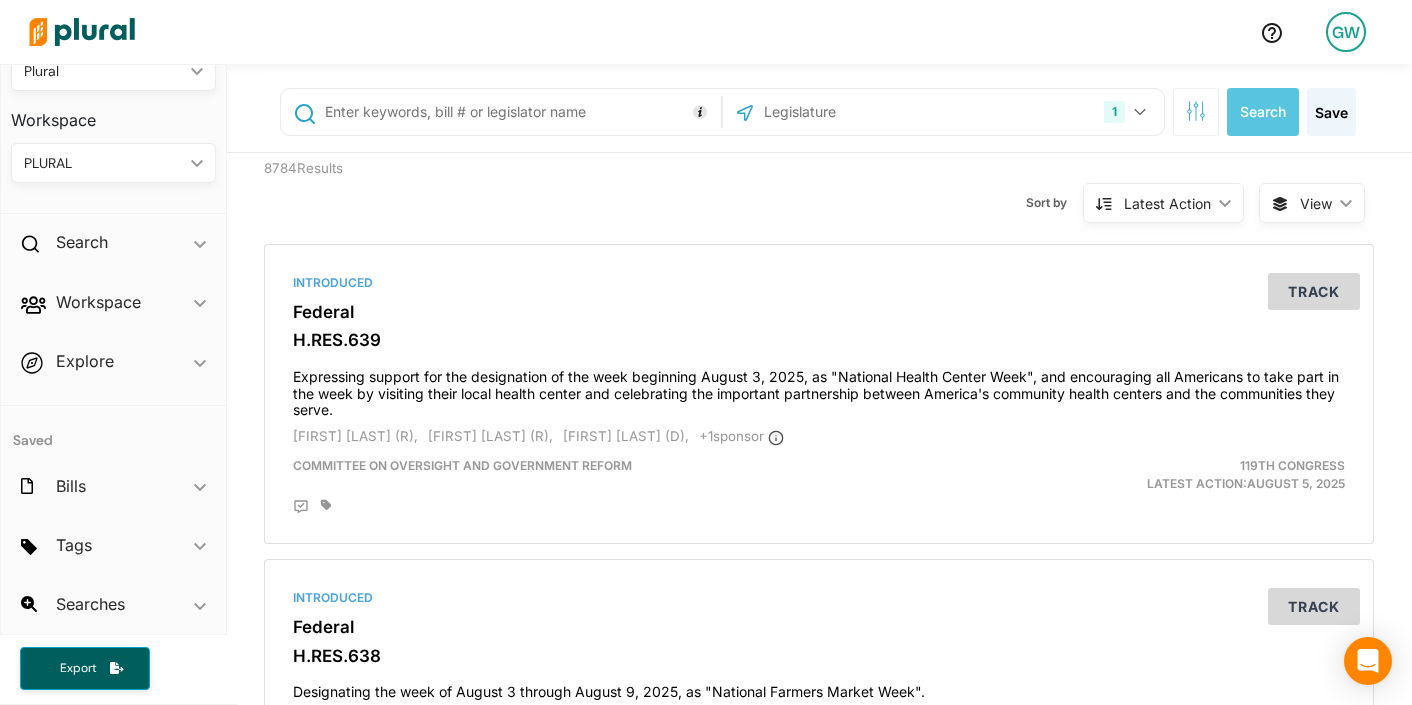 scroll, scrollTop: 79, scrollLeft: 0, axis: vertical 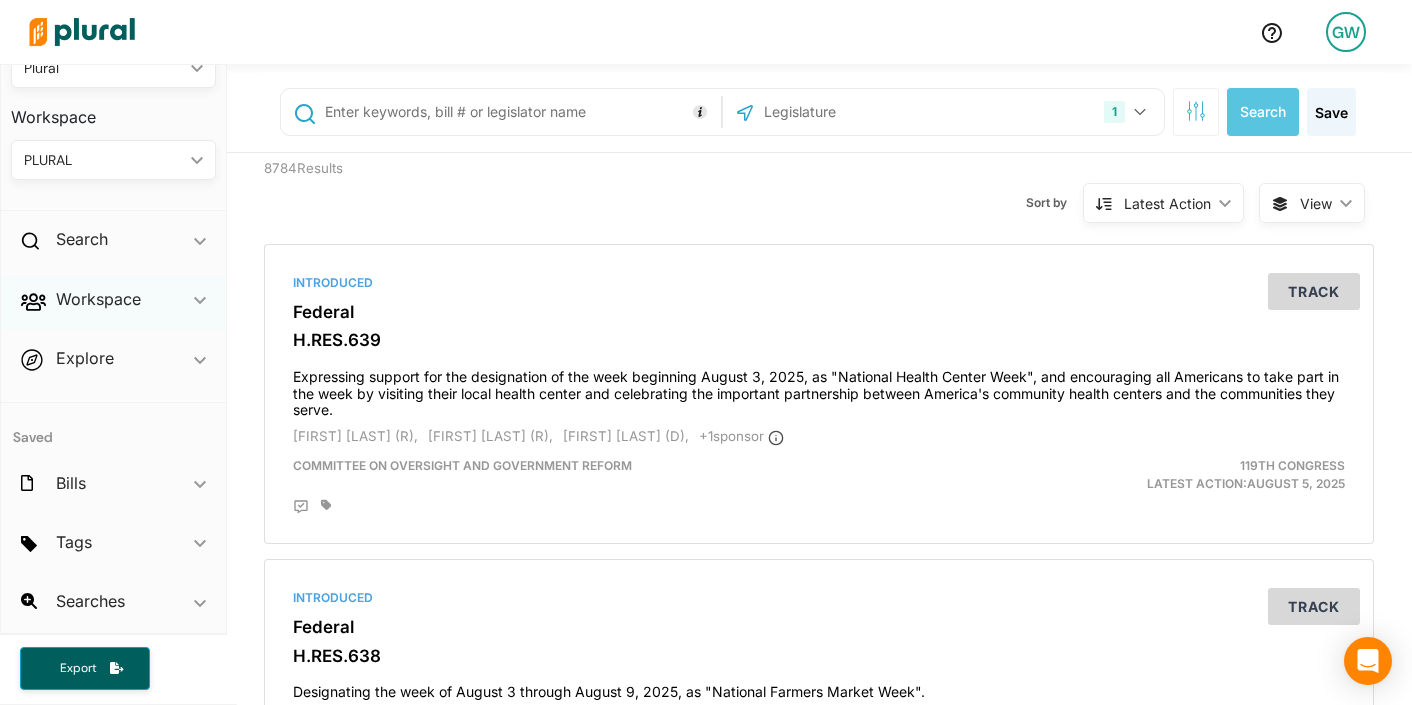 click on "Workspace ic_keyboard_arrow_down" at bounding box center [113, 303] 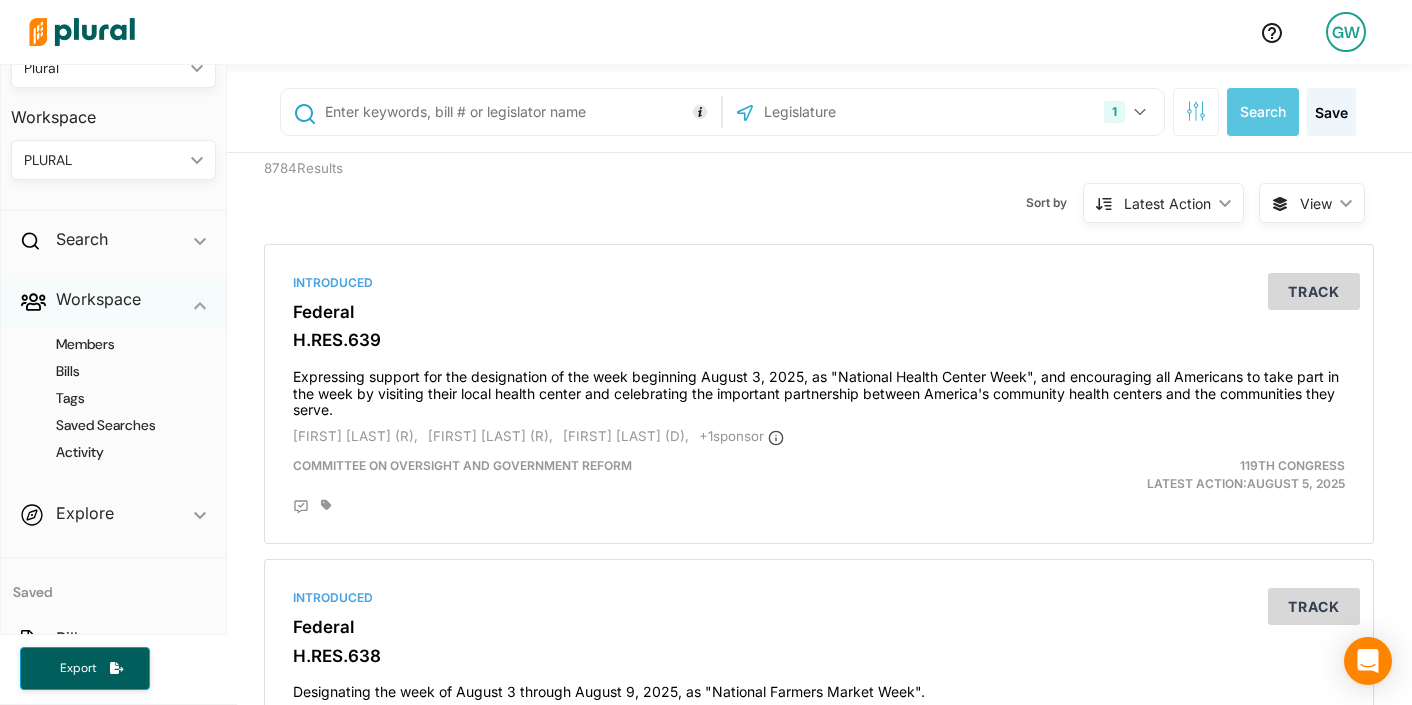 click on "Workspace ic_keyboard_arrow_down" at bounding box center [113, 303] 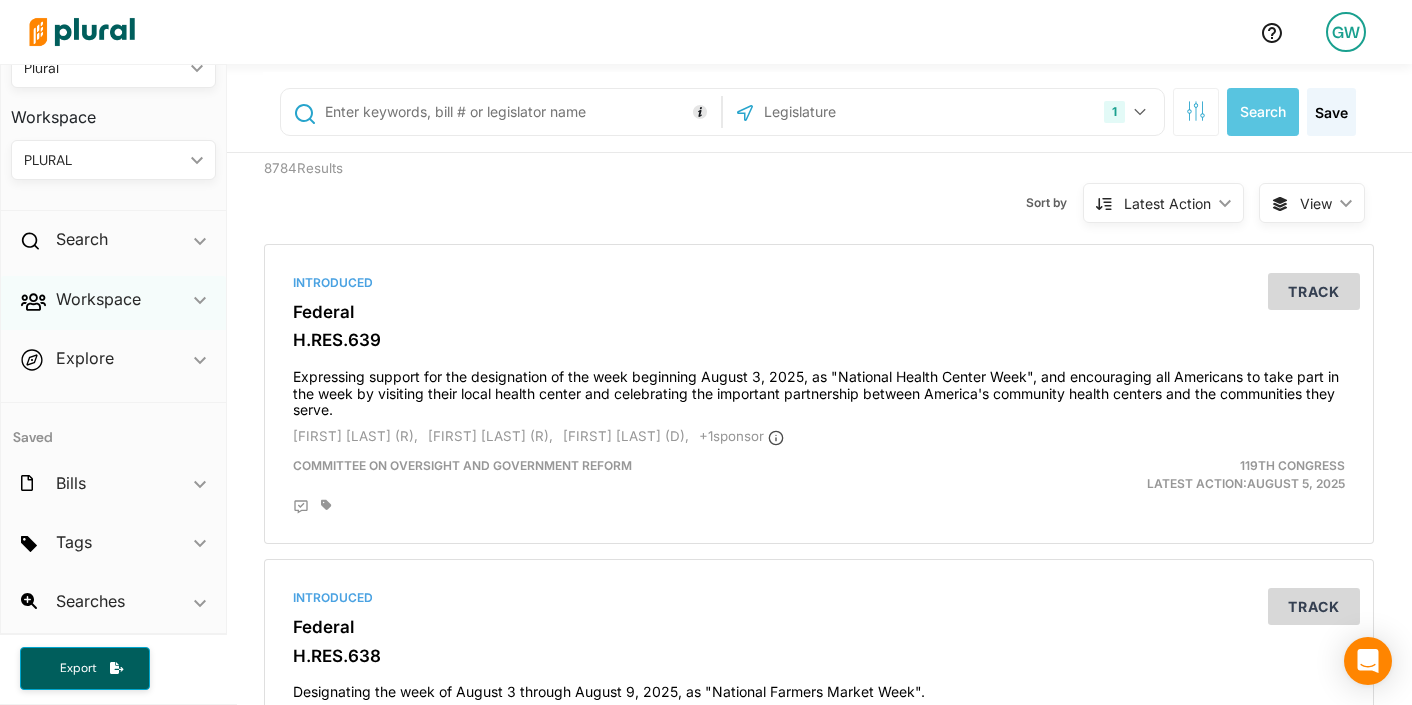 click on "Workspace ic_keyboard_arrow_down" at bounding box center [113, 303] 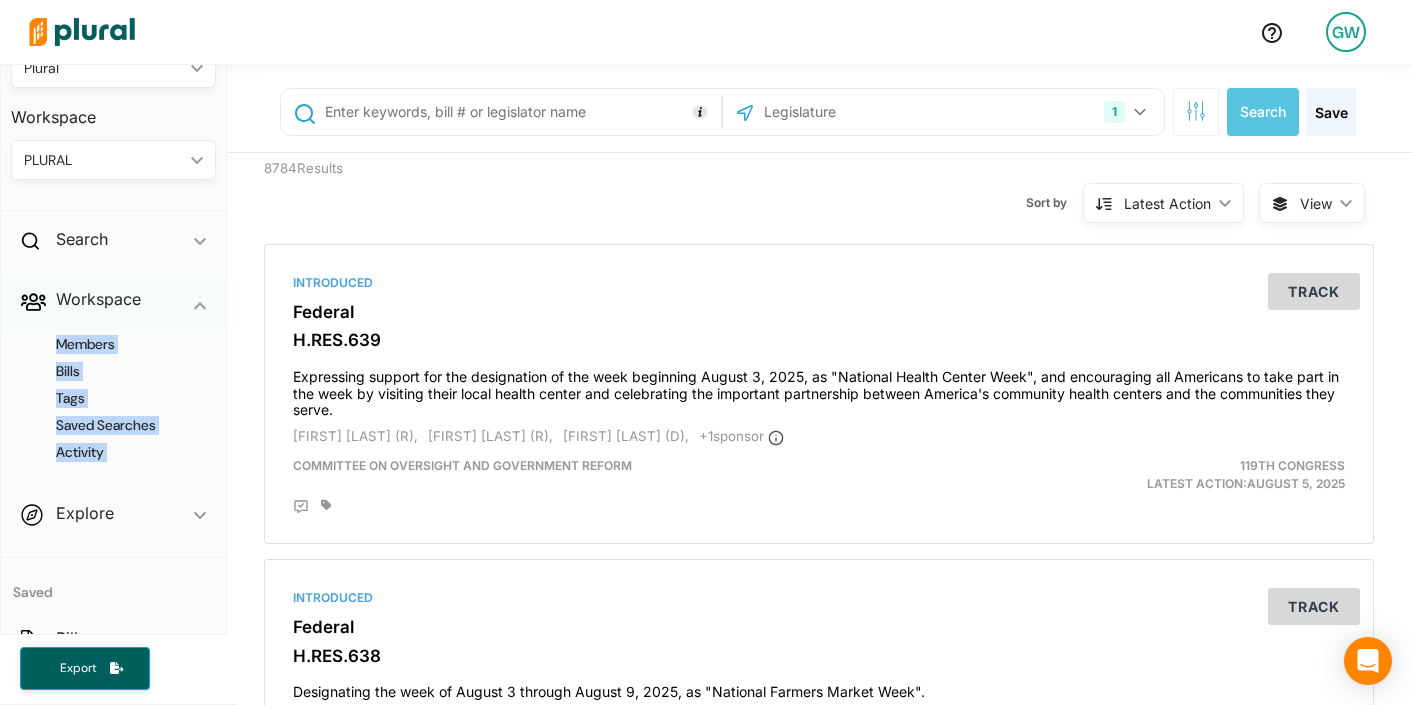 click on "ic_keyboard_arrow_down" 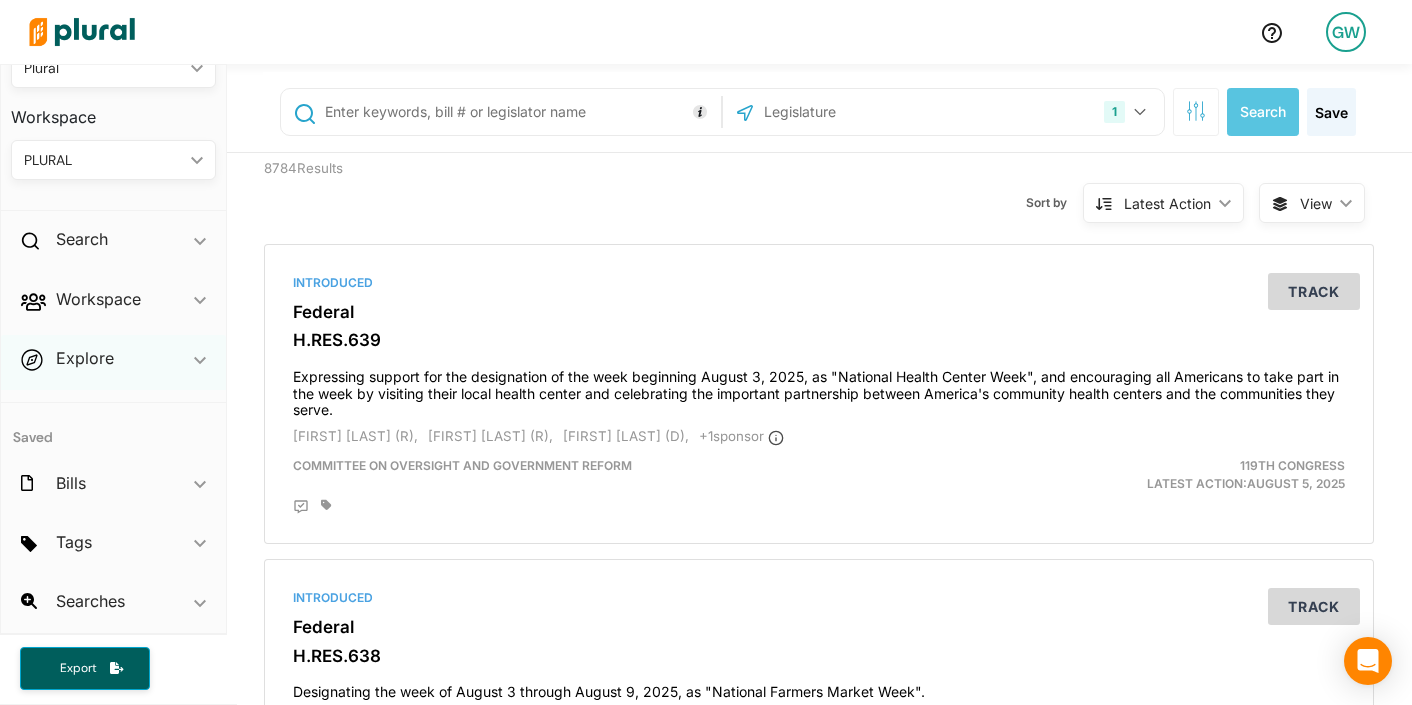 click on "Explore ic_keyboard_arrow_down" at bounding box center [113, 362] 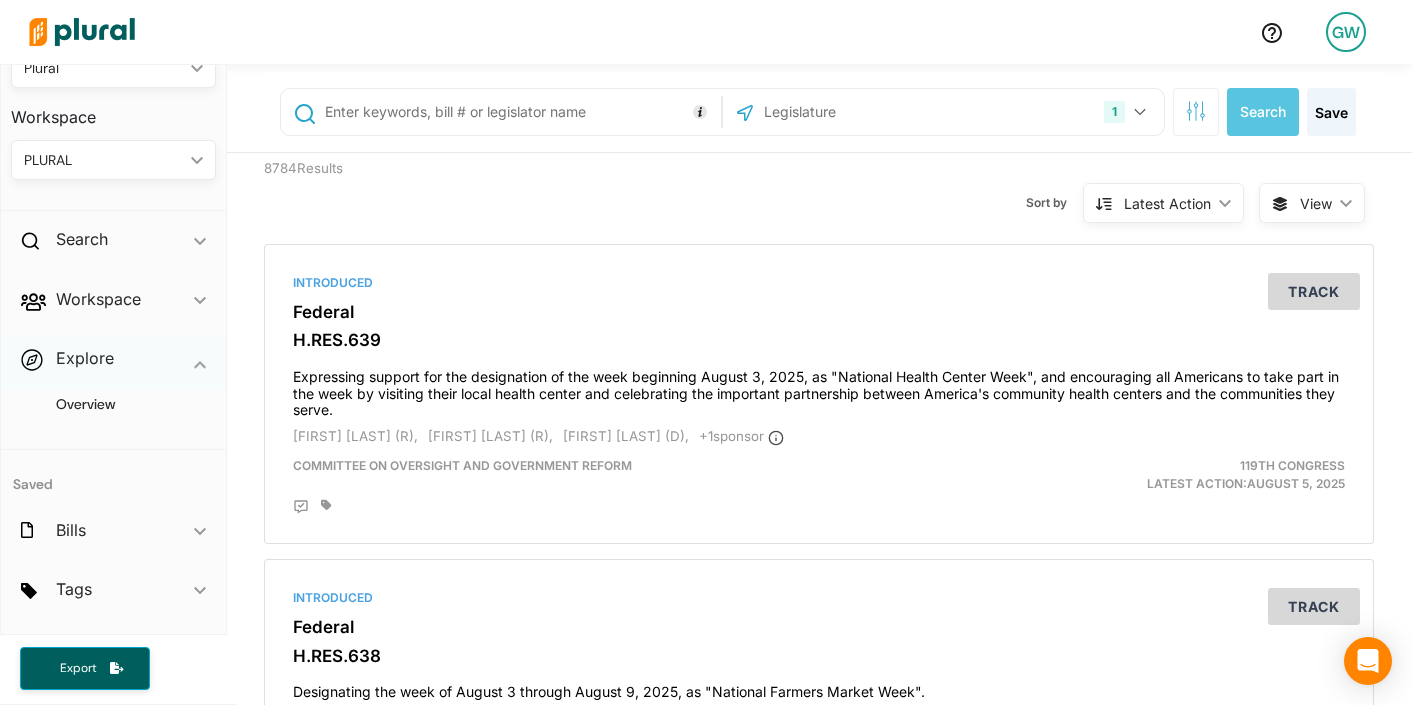 click on "Explore ic_keyboard_arrow_down" at bounding box center [113, 362] 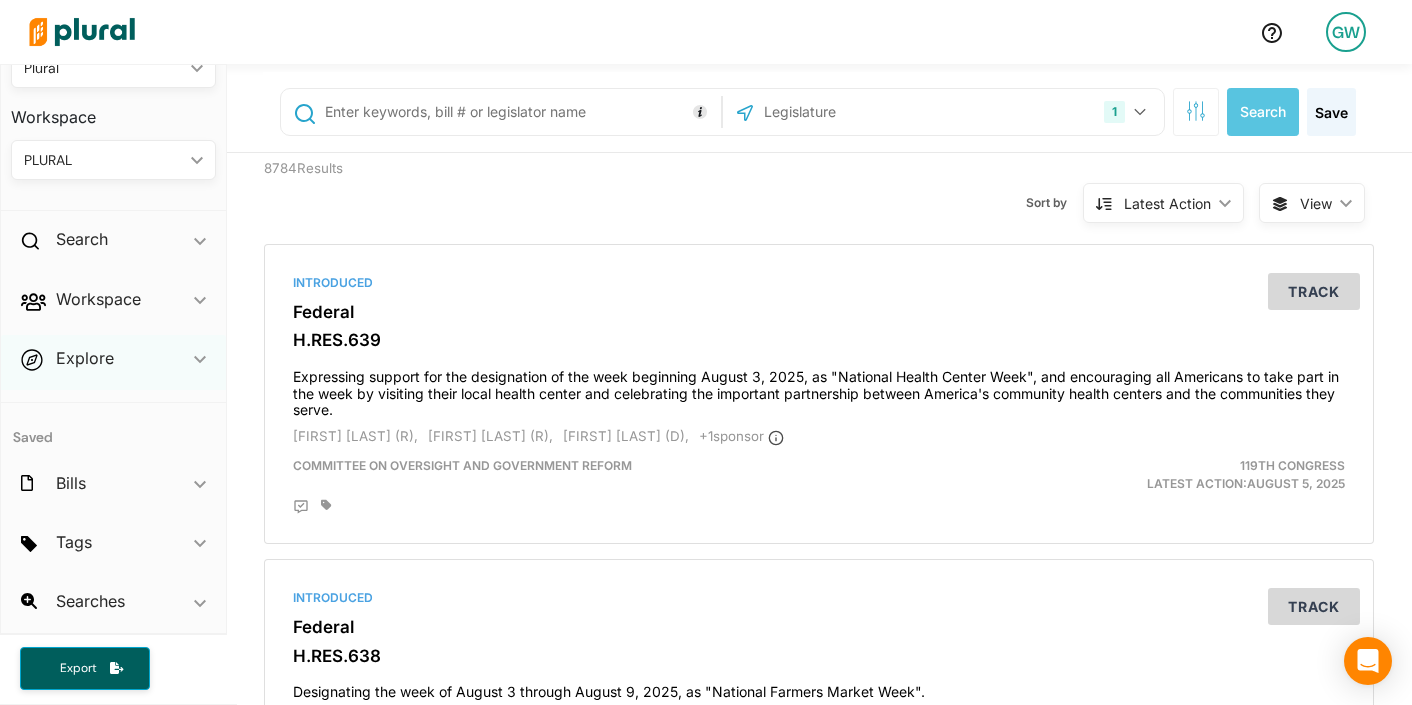 scroll, scrollTop: 0, scrollLeft: 0, axis: both 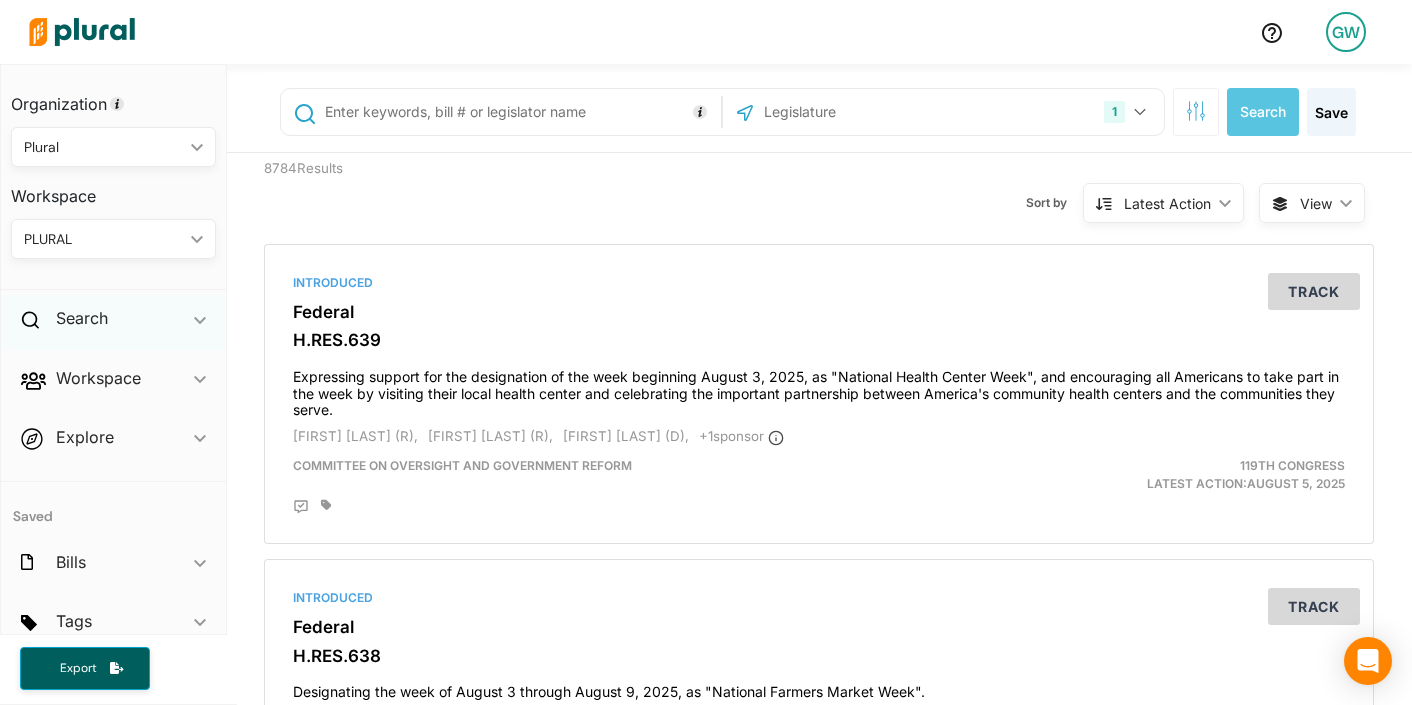 click 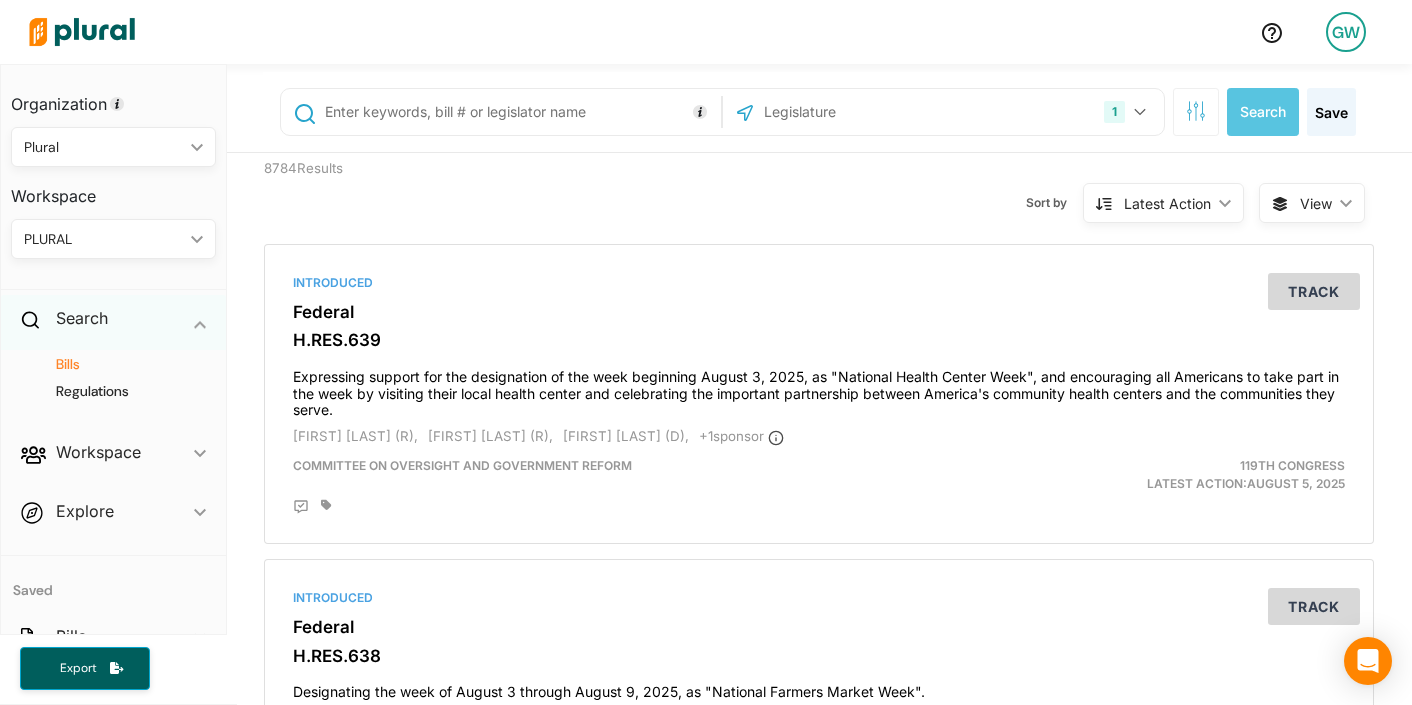 click on "ic_keyboard_arrow_down" at bounding box center [200, 322] 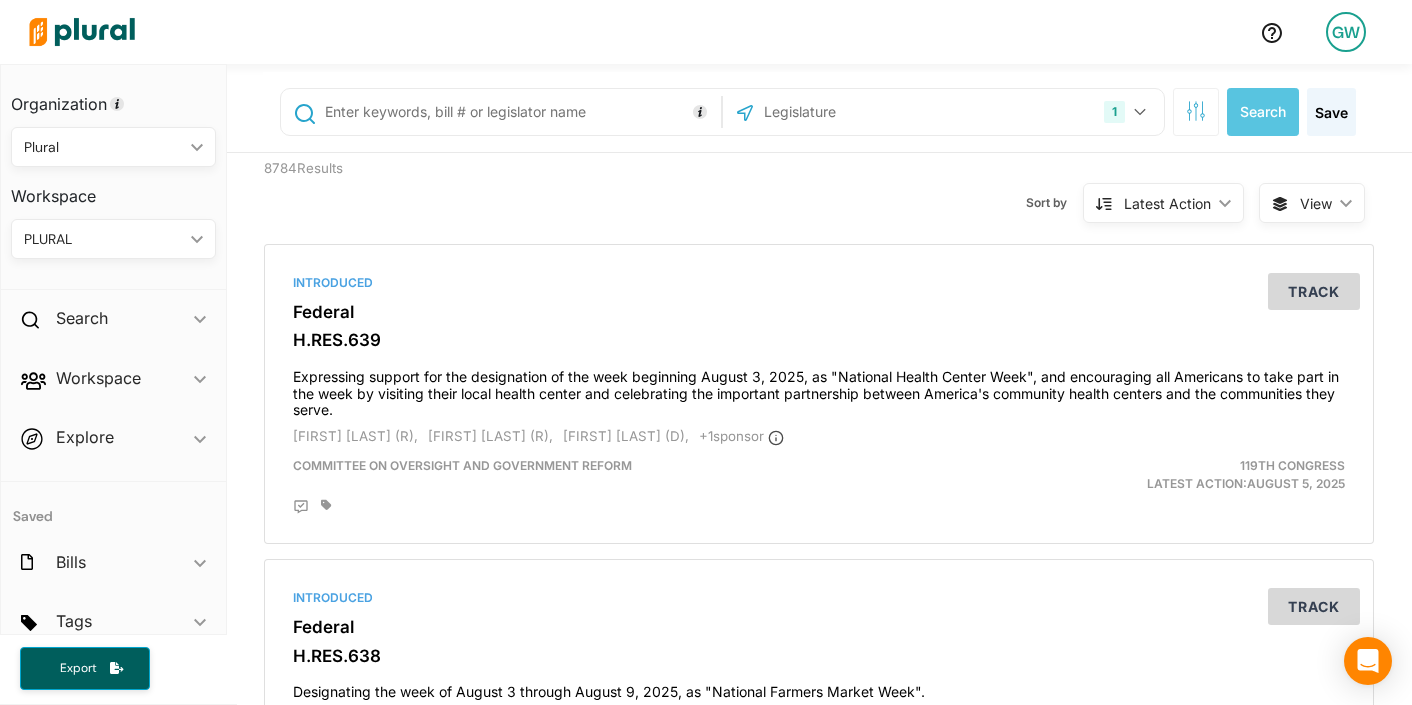 click on "Workspace" at bounding box center (113, 189) 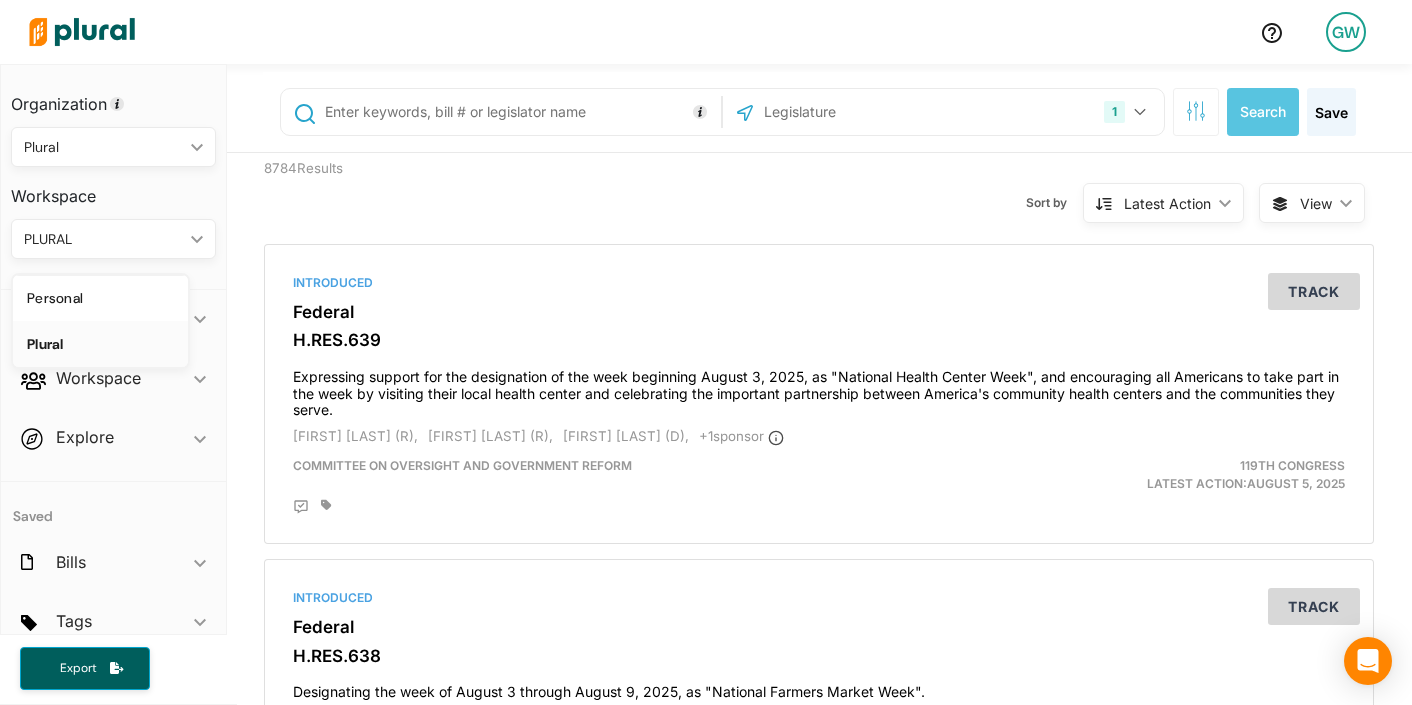 click on "PLURAL ic_keyboard_arrow_down" at bounding box center (113, 239) 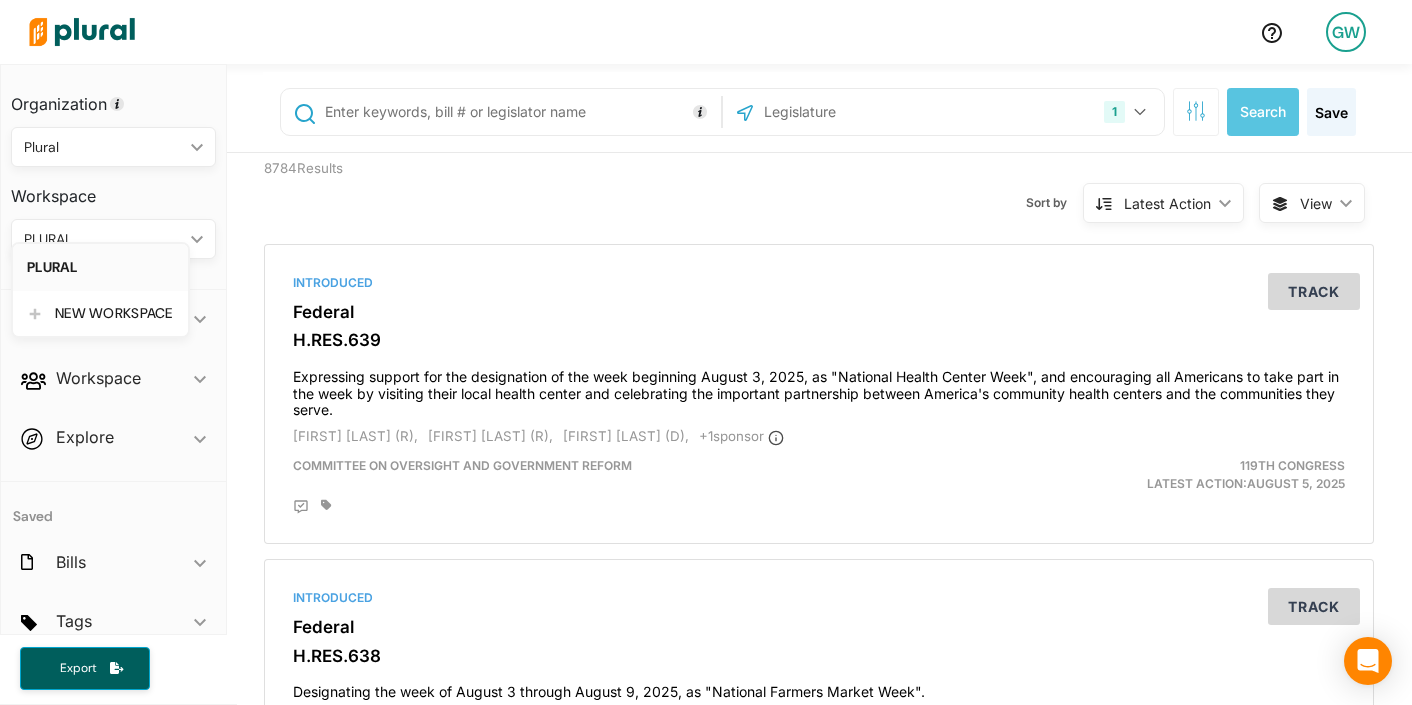 click on "PLURAL" at bounding box center (100, 267) 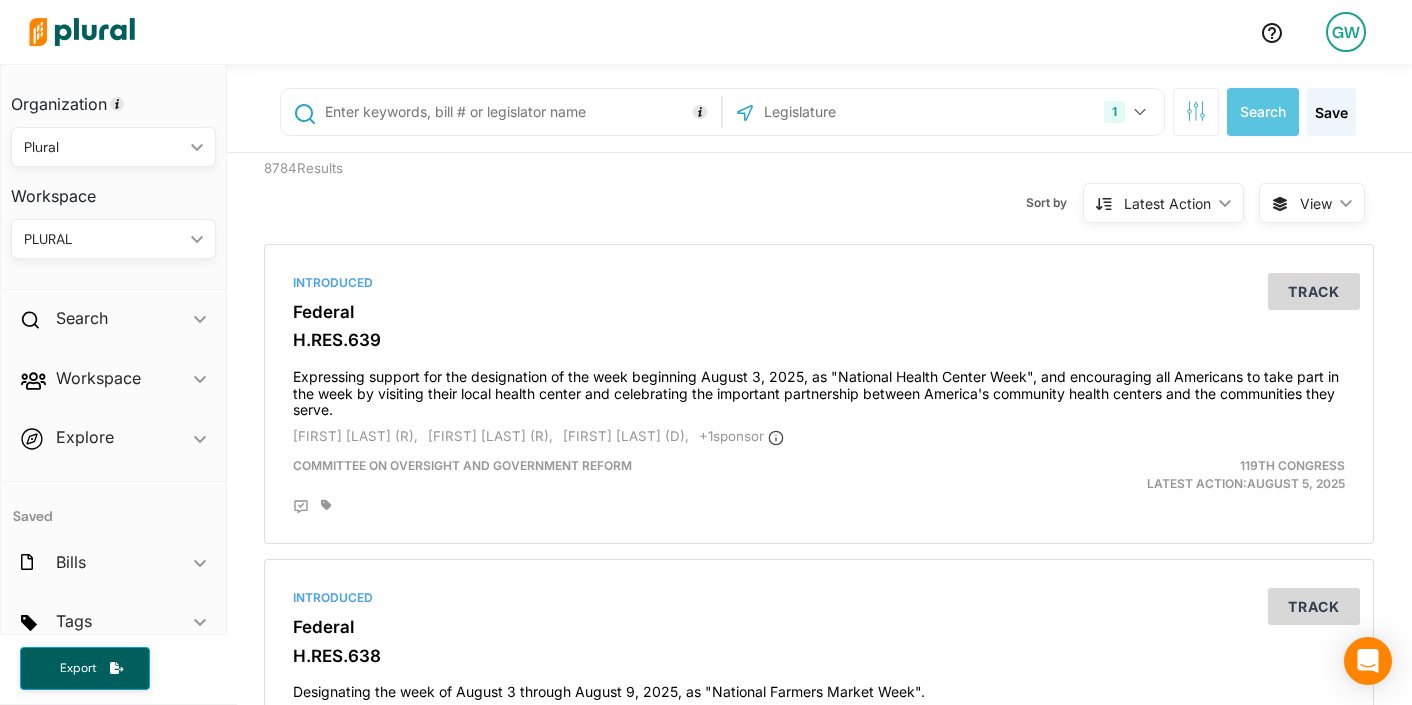 click on "PLURAL" at bounding box center (103, 239) 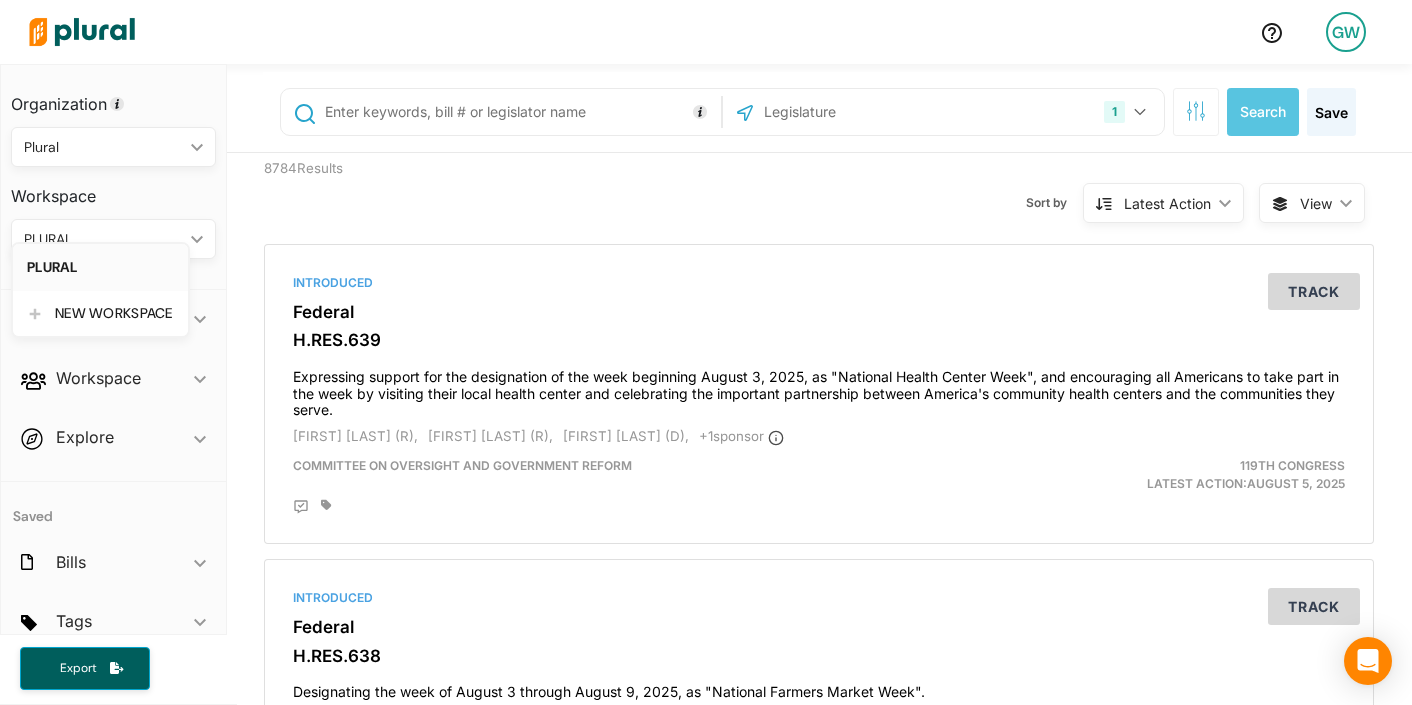 click on "PLURAL" at bounding box center (100, 267) 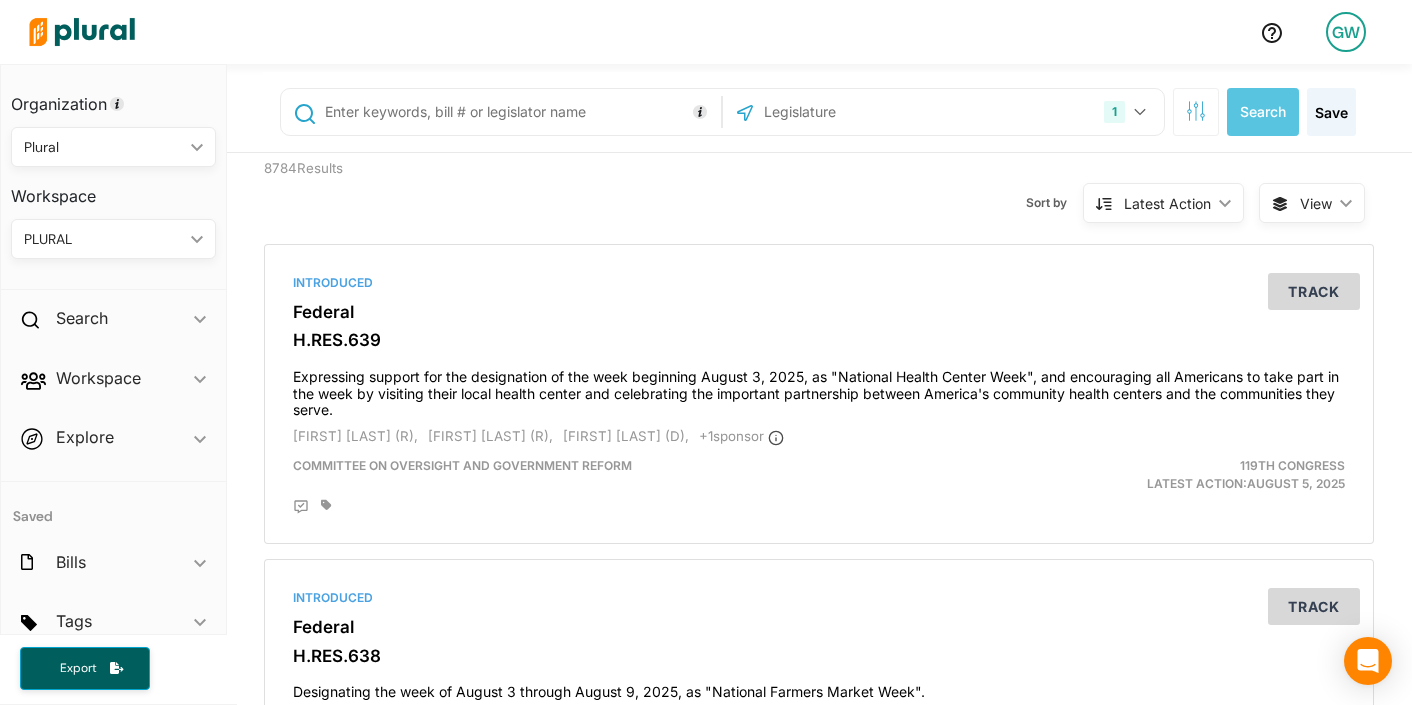click on "Introduced Federal H.RES.639 Expressing support for the designation of the week beginning August 3, 2025, as "National Health Center Week", and encouraging all Americans to take part in the week by visiting their local health center and celebrating the important partnership between America's community health centers and the communities they serve. David Valadao (R), Troy Balderson (R), Danny Davis (D), + 1  sponsor Committee on Oversight and Government Reform 119th Congress    Latest Action:  August 5, 2025   Track Introduced Federal H.RES.638 Designating the week of August 3 through August 9, 2025, as "National Farmers Market Week". David Valadao (R), Sanford Bishop (D), Jill Tokuda (D), + 8  sponsor s Committee on Agriculture 119th Congress    Latest Action:  August 5, 2025   Track Introduced Federal H.RES.637 Commemorating the 69th anniversary of the continuous operations of the Mauna Loa Observatory. Jill Tokuda (D), Ed Case (D) Committee on Science, Space, and Technology 119th Congress    Latest Action:" at bounding box center [819, 3882] 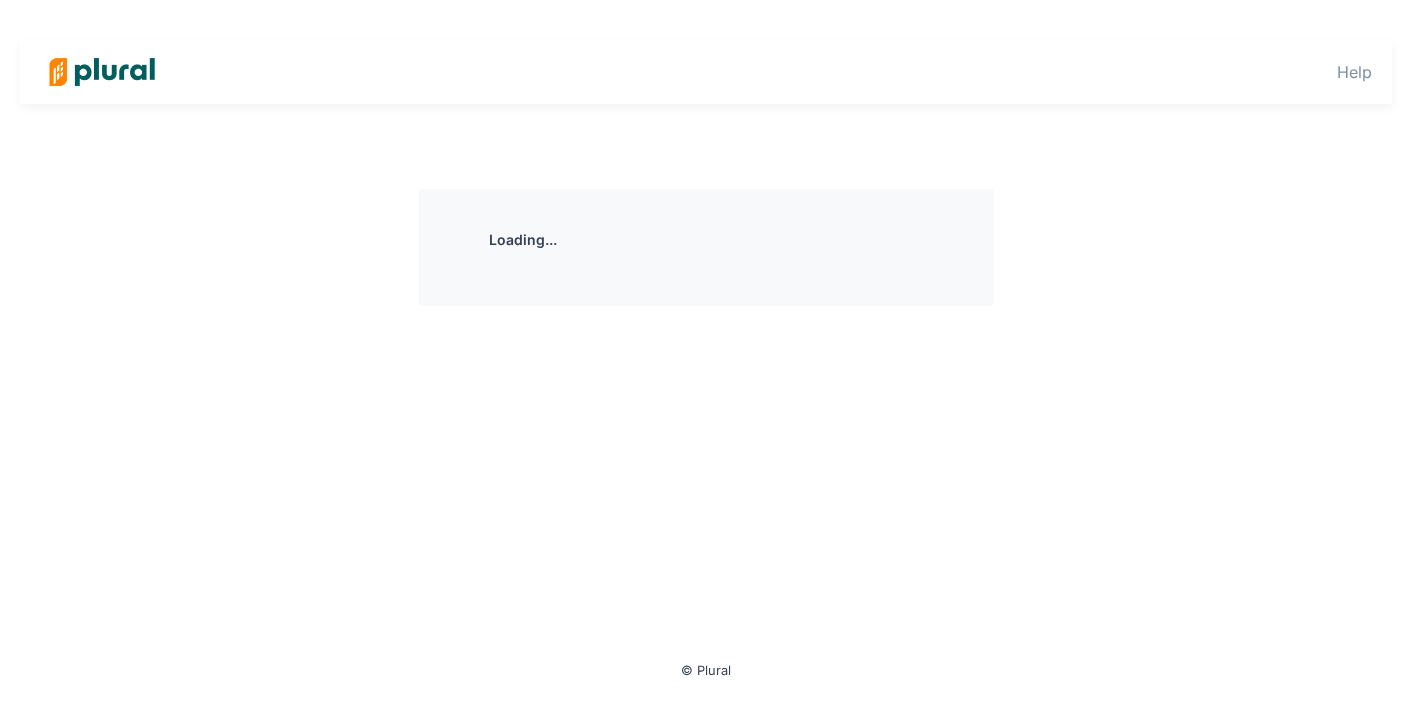scroll, scrollTop: 0, scrollLeft: 0, axis: both 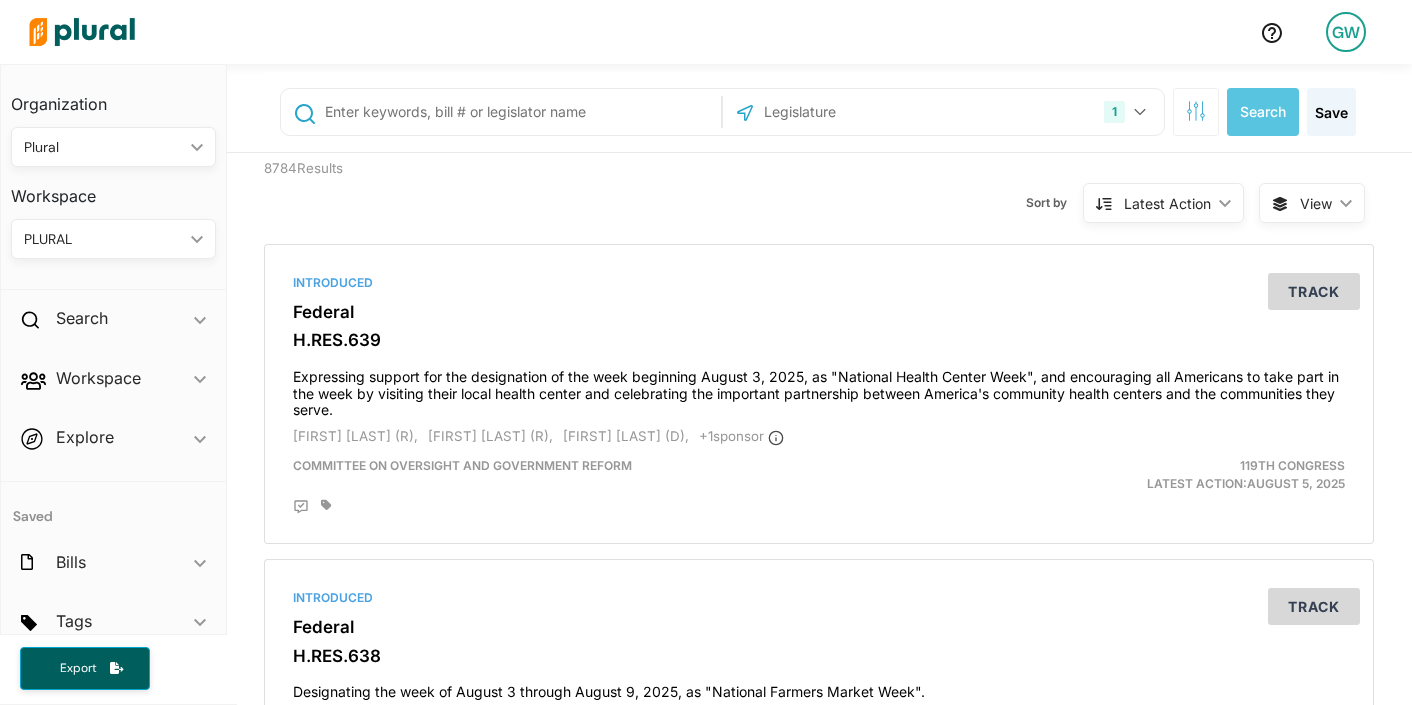 click on "PLURAL" at bounding box center [103, 239] 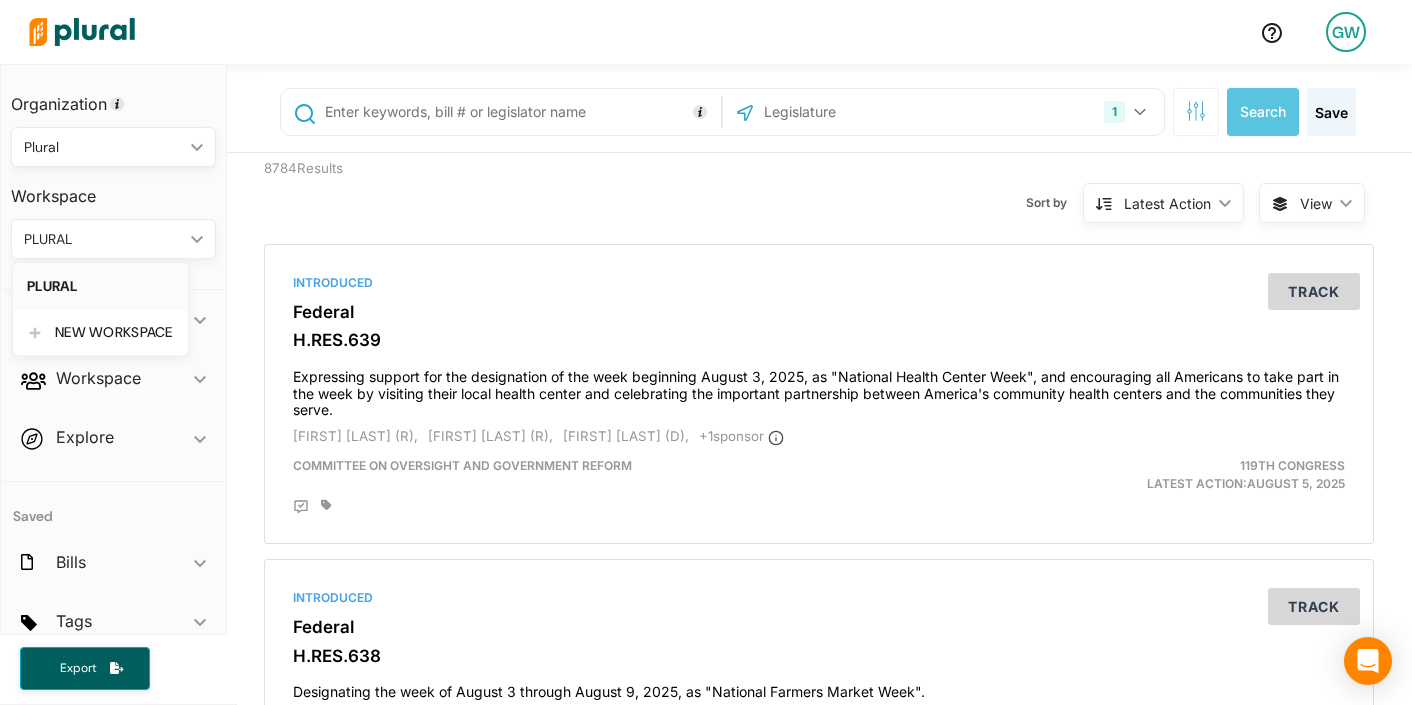 click on "Plural" at bounding box center [103, 147] 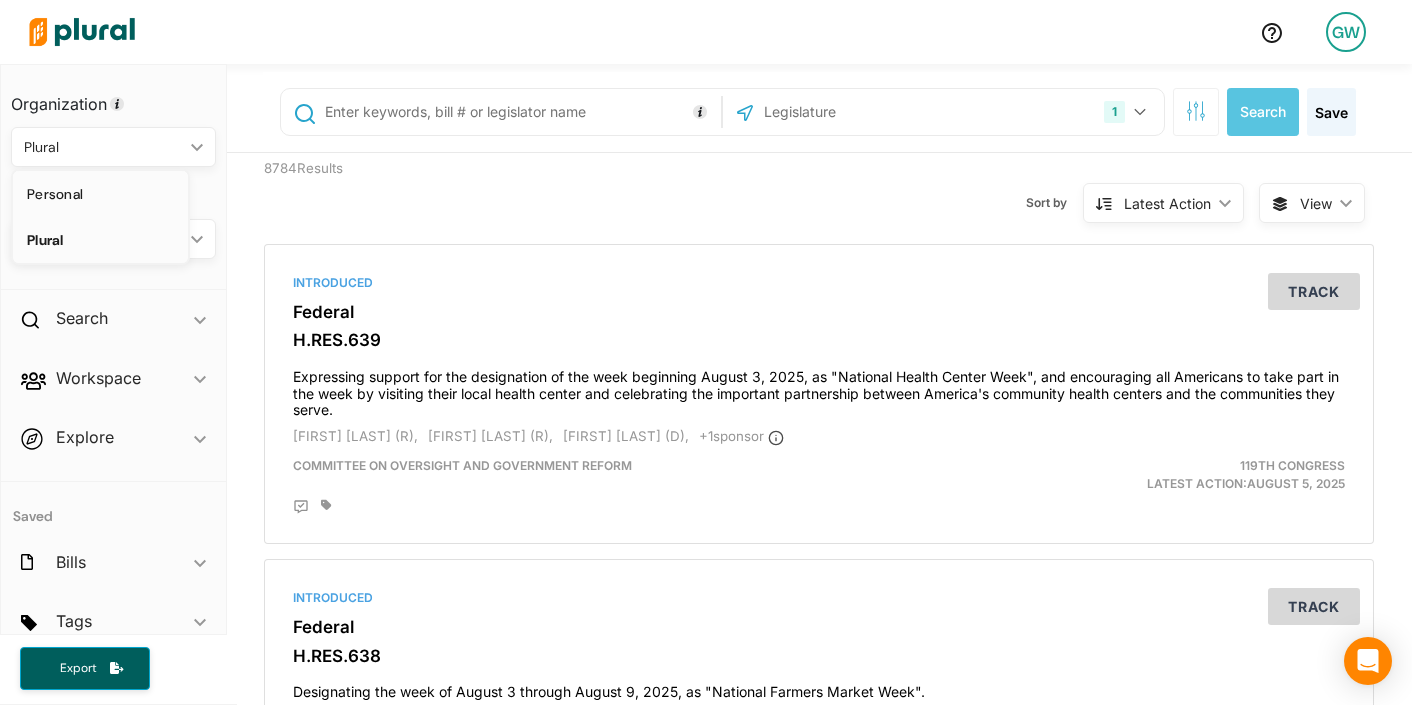 click on "Personal" at bounding box center [100, 194] 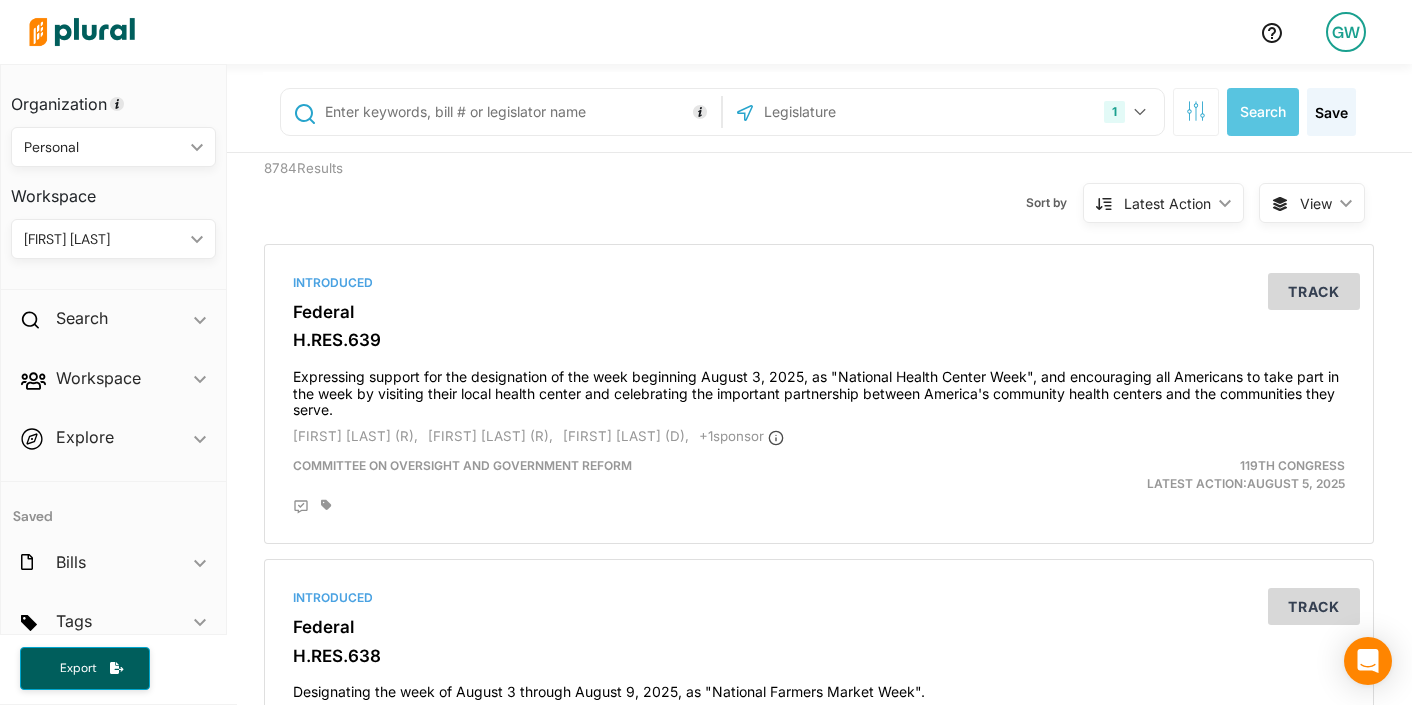 click on "Personal" at bounding box center [103, 147] 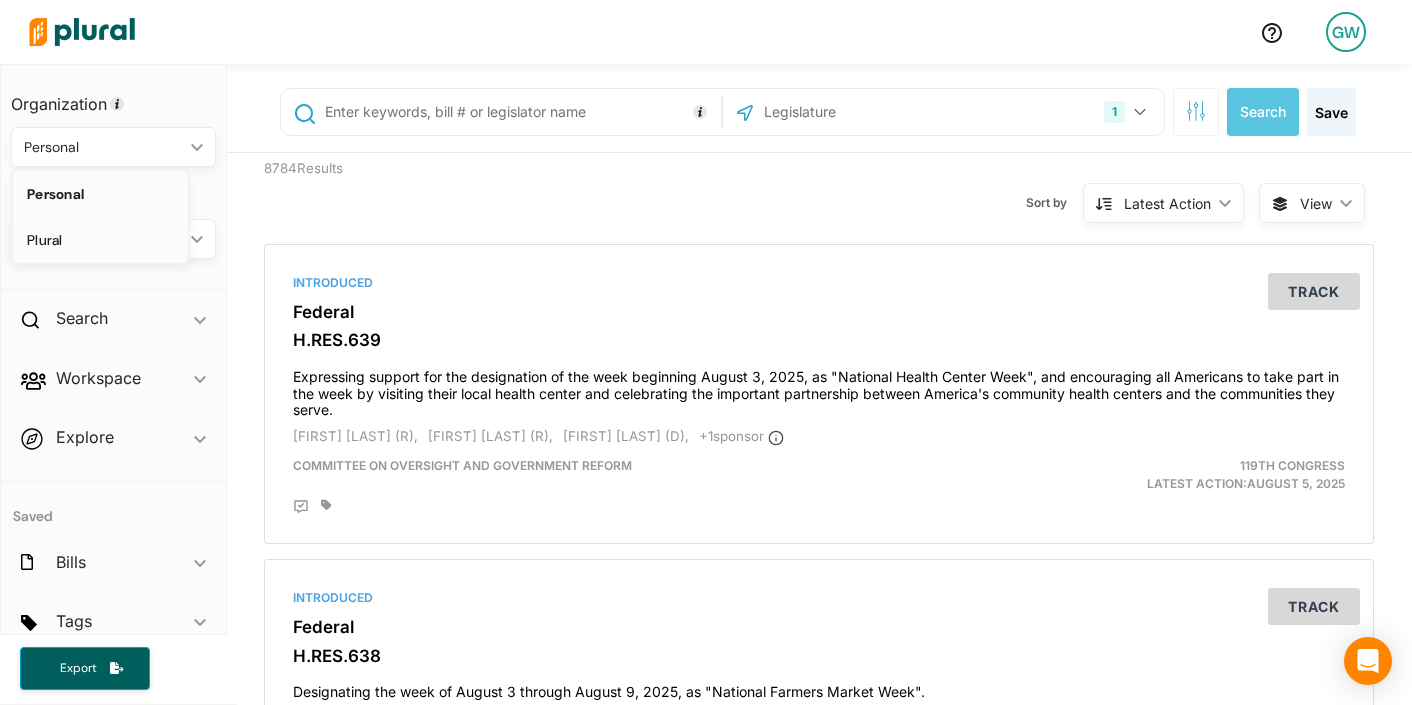 click on "Plural" 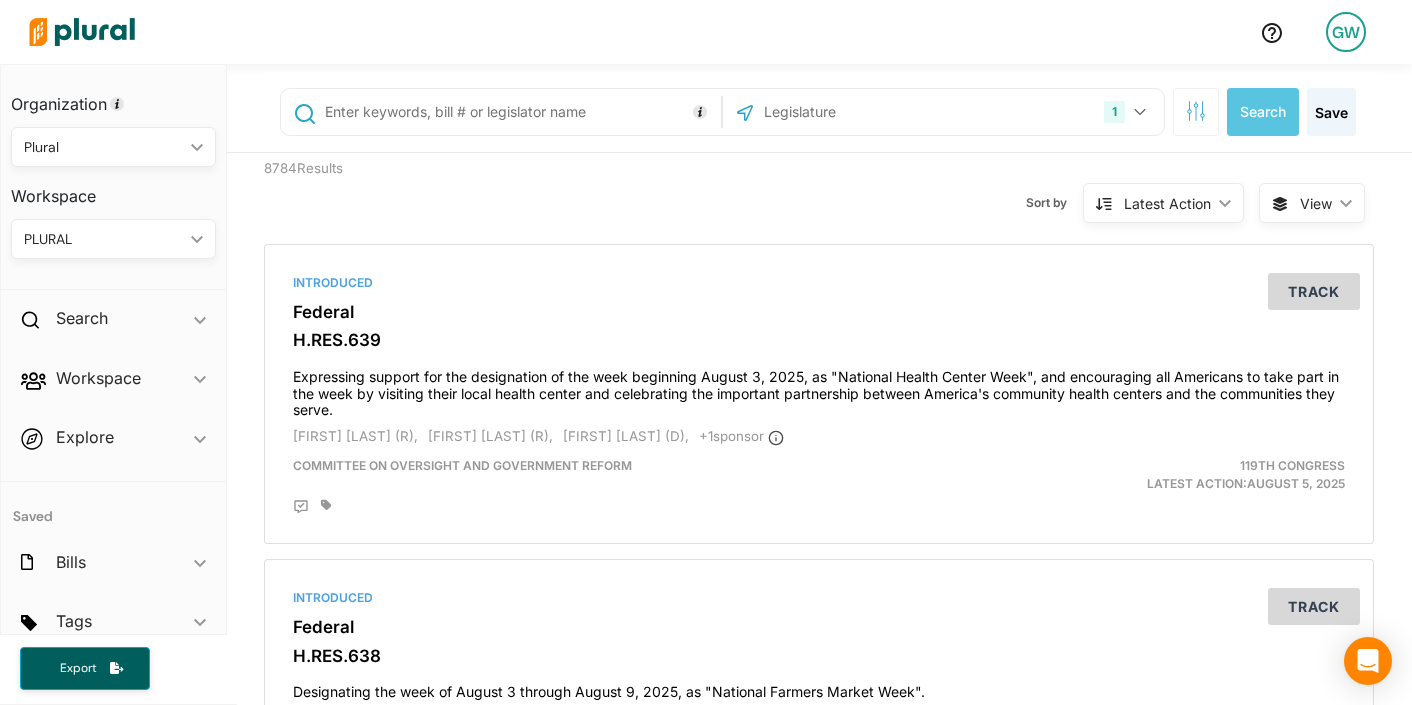 click on "PLURAL" at bounding box center [103, 239] 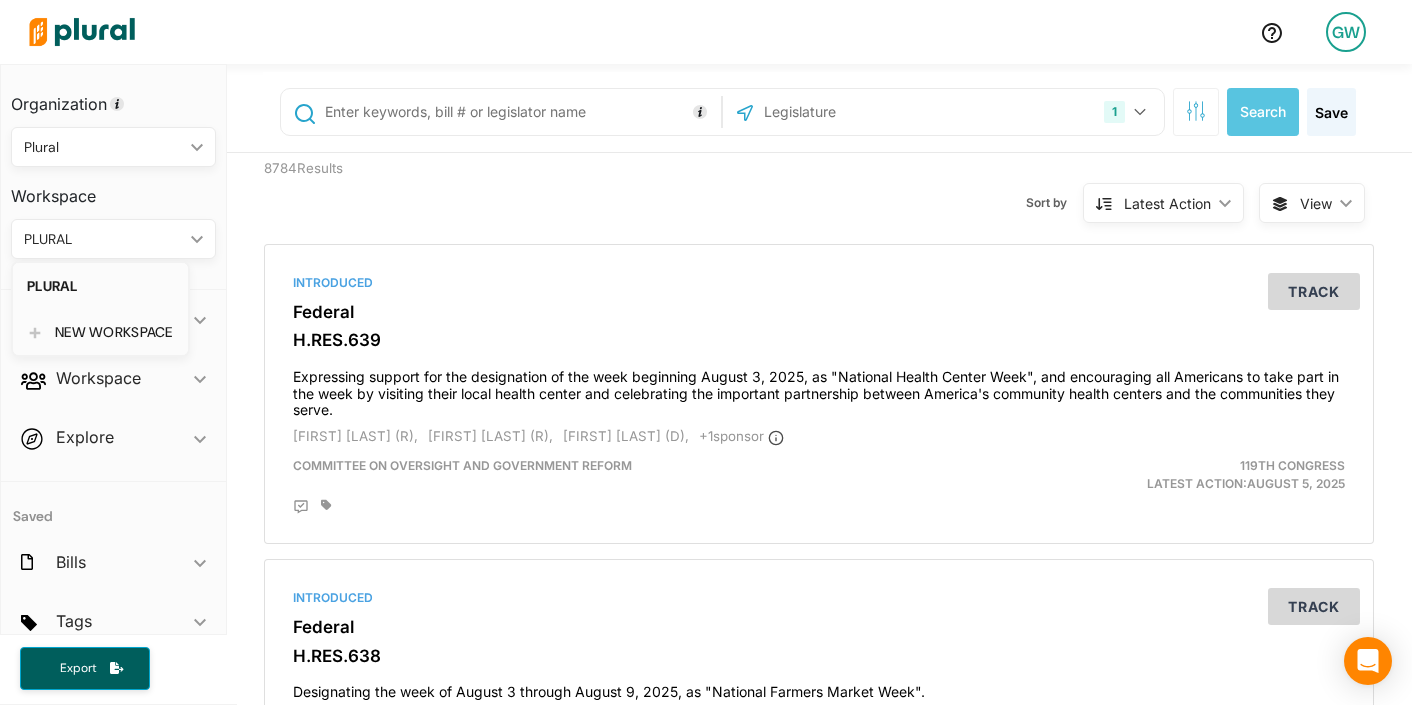 click on "NEW WORKSPACE" 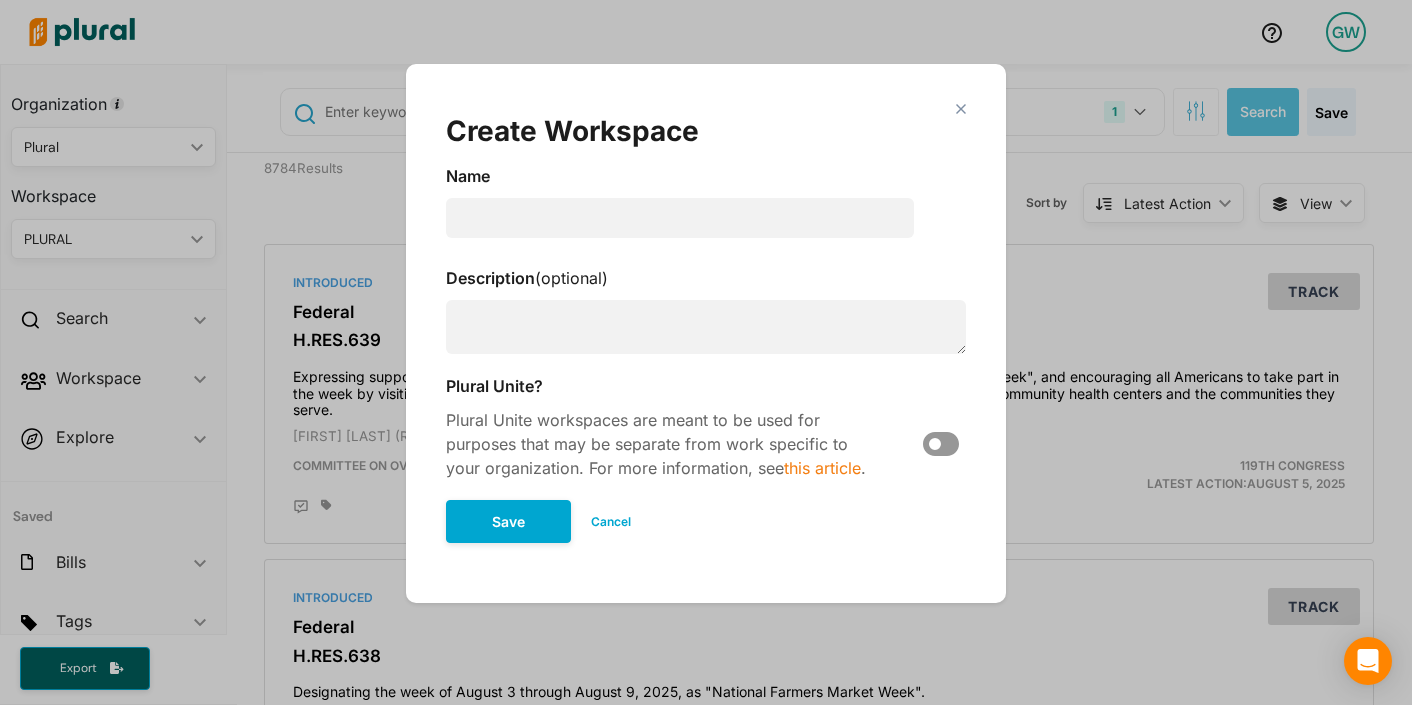 click 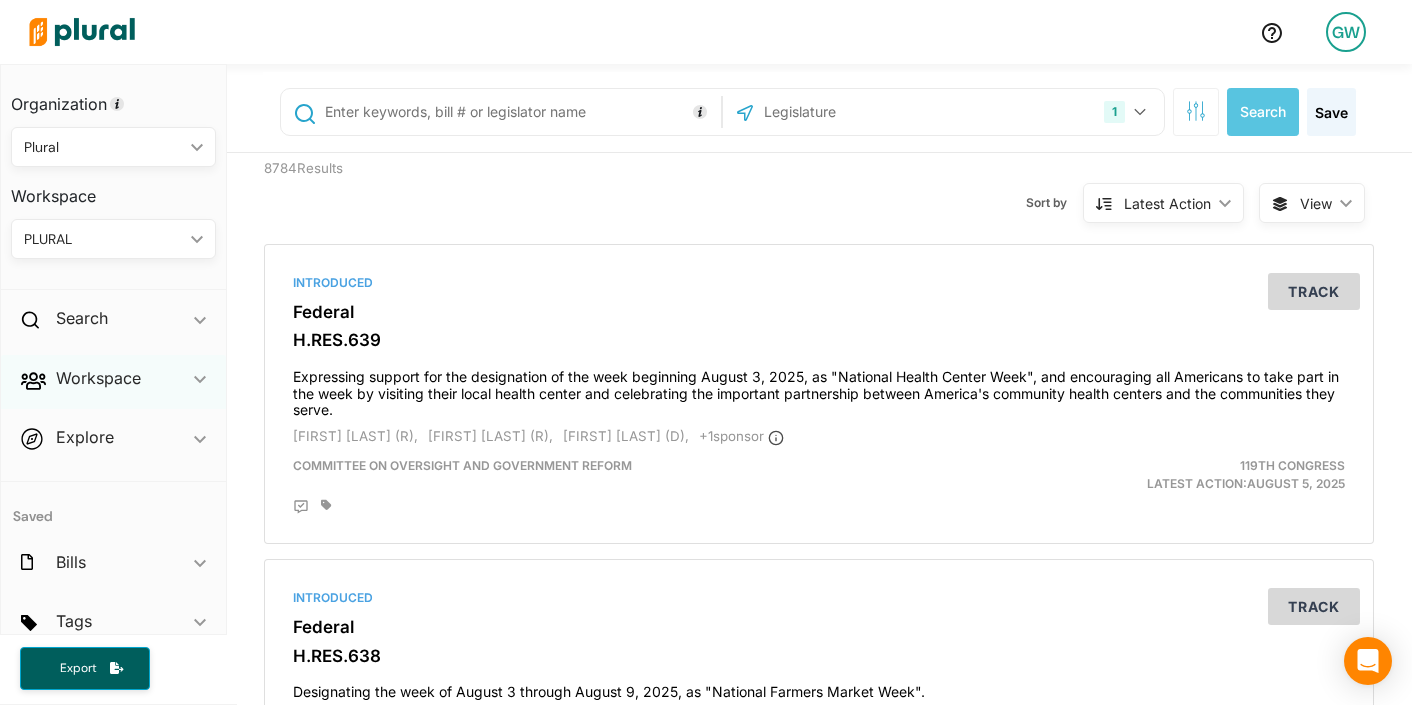 click on "Workspace ic_keyboard_arrow_down" at bounding box center [113, 382] 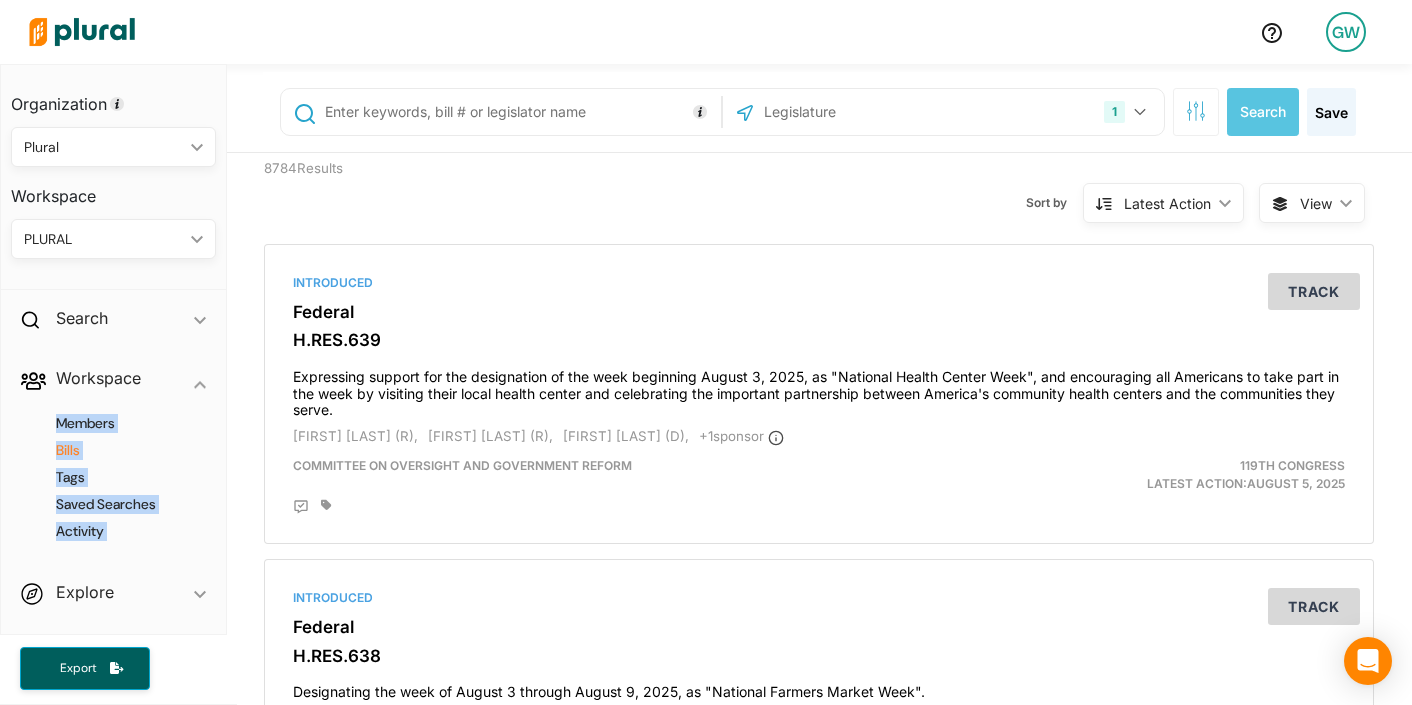 click on "Bills" at bounding box center (118, 450) 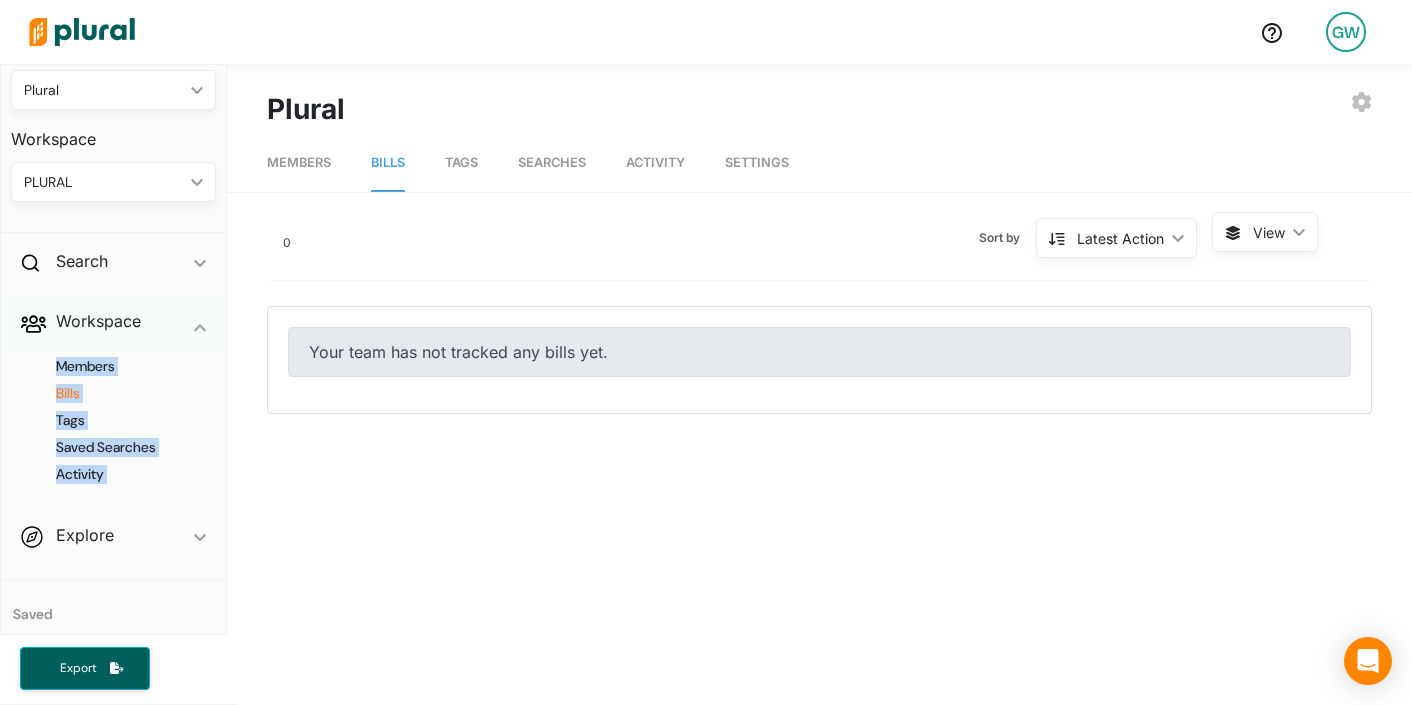 scroll, scrollTop: 61, scrollLeft: 0, axis: vertical 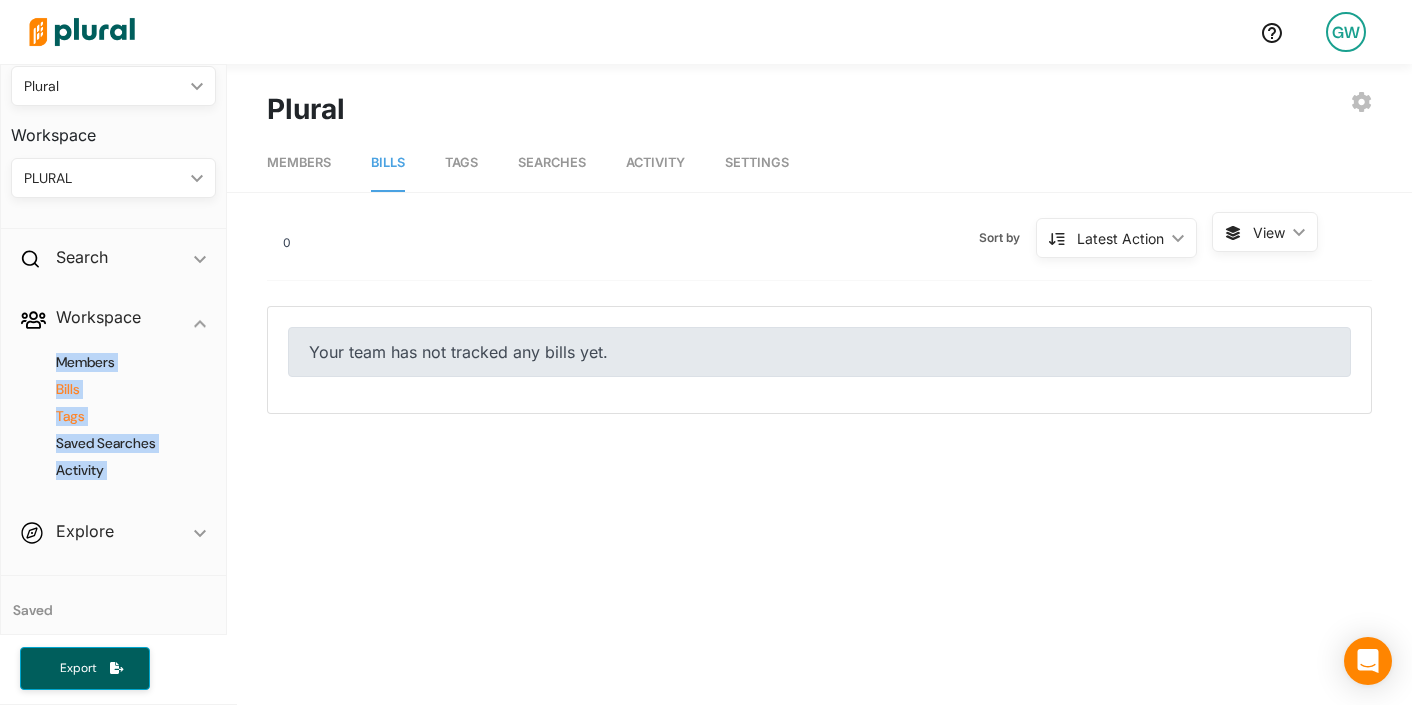 click on "Tags" at bounding box center [118, 416] 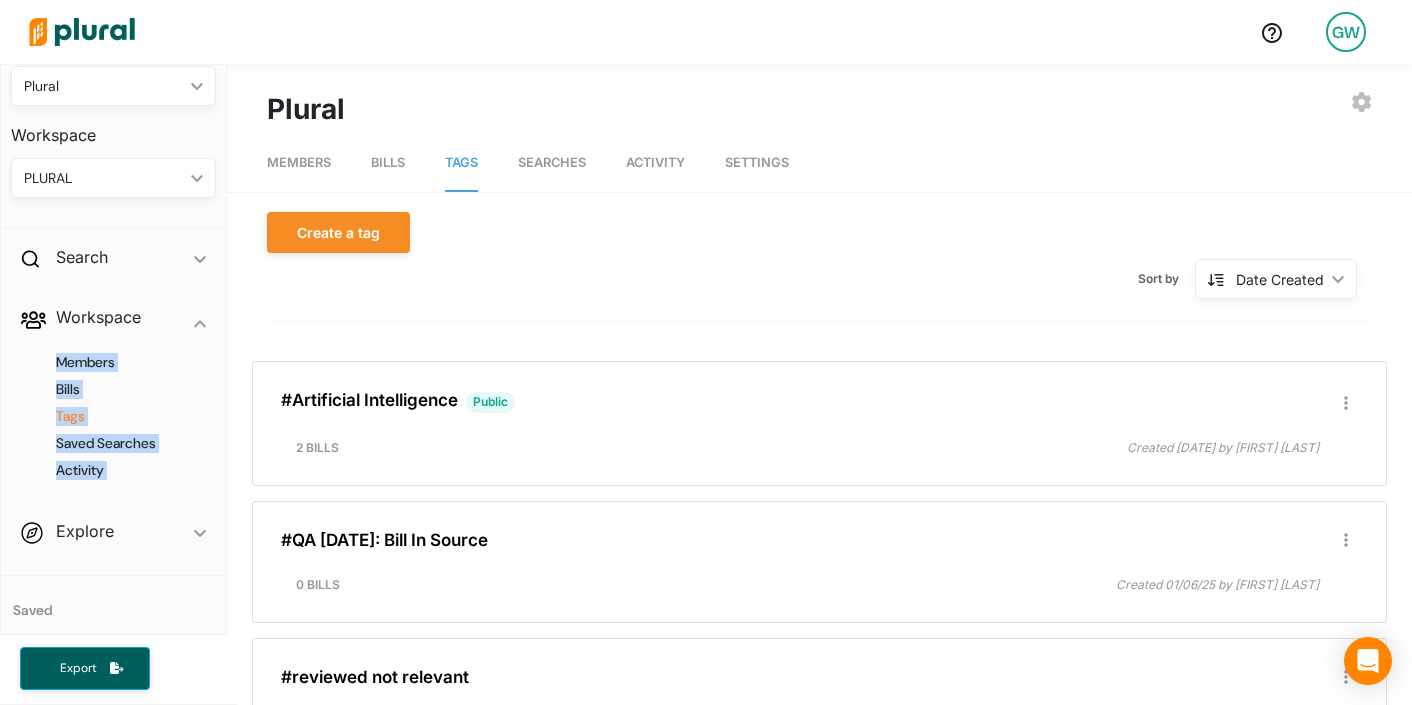 click on "PLURAL" at bounding box center [103, 178] 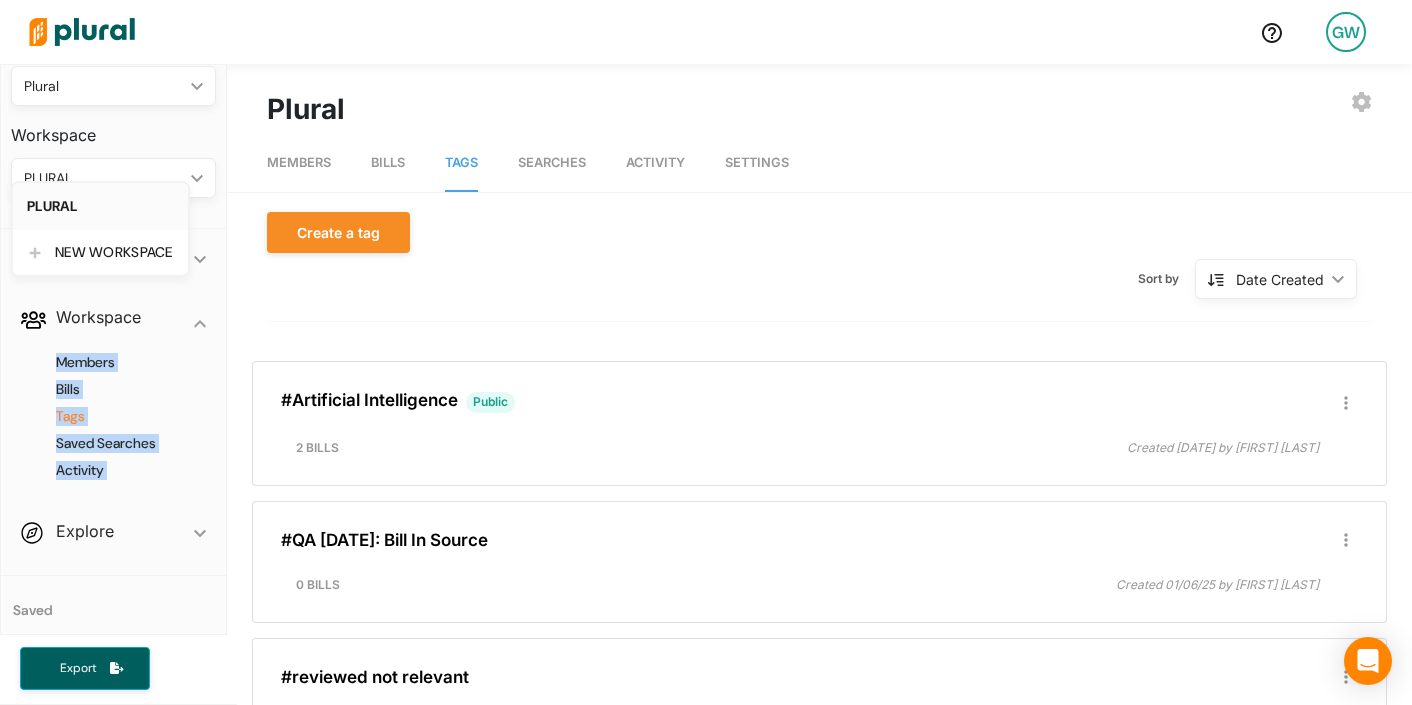 click on "PLURAL" 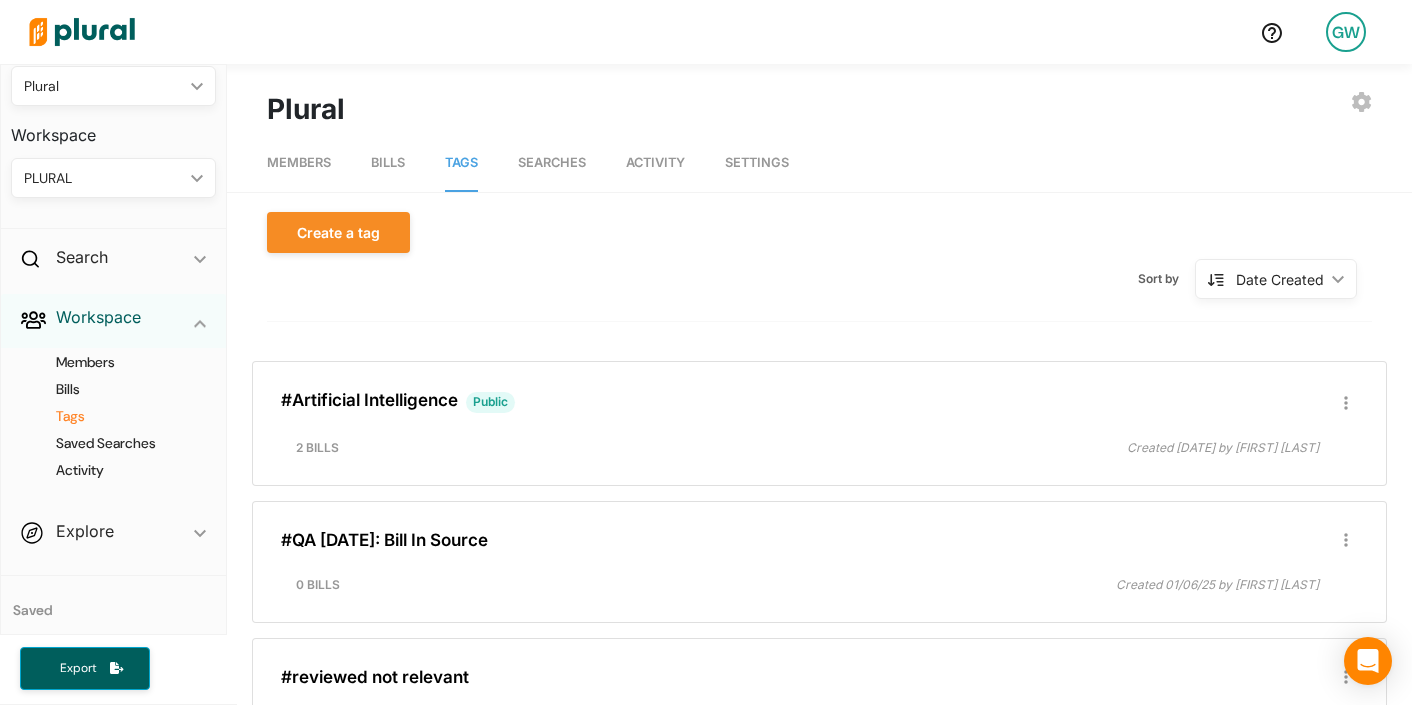 click on "Workspace" at bounding box center (98, 317) 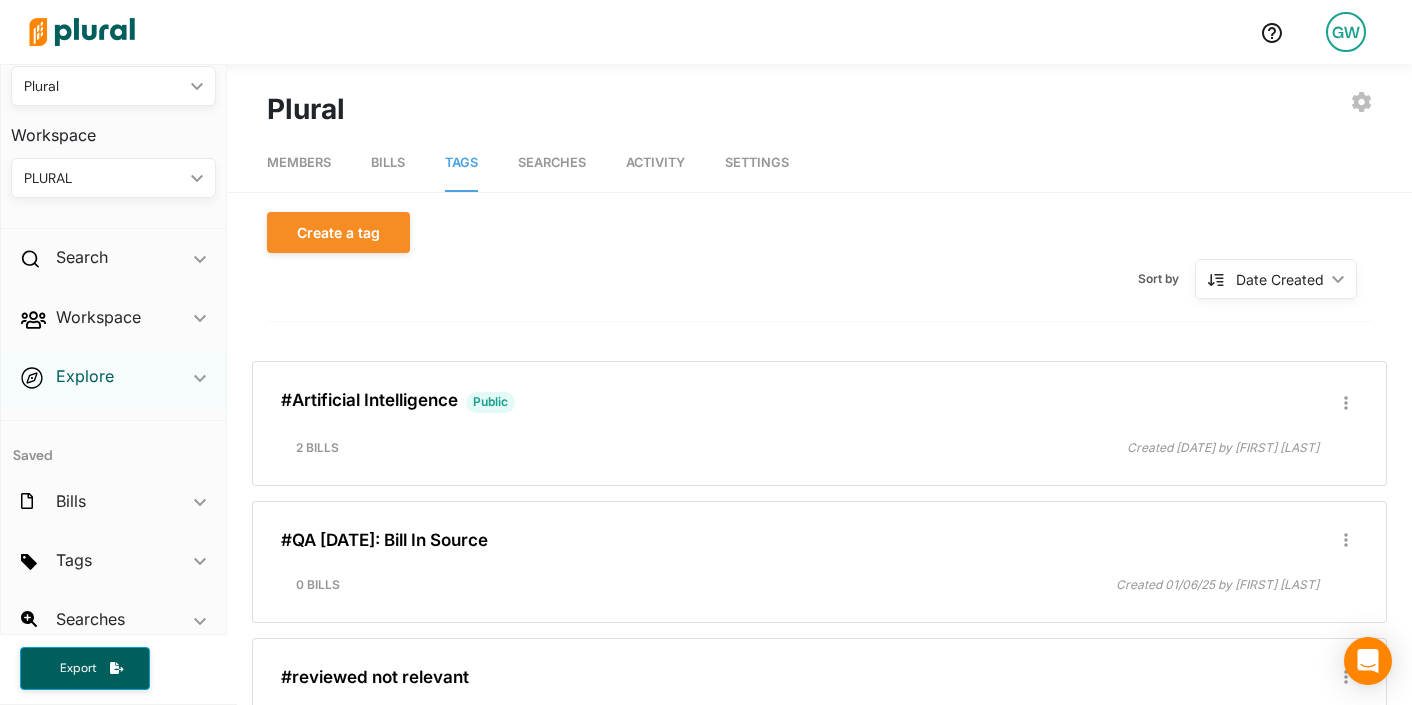 scroll, scrollTop: 79, scrollLeft: 0, axis: vertical 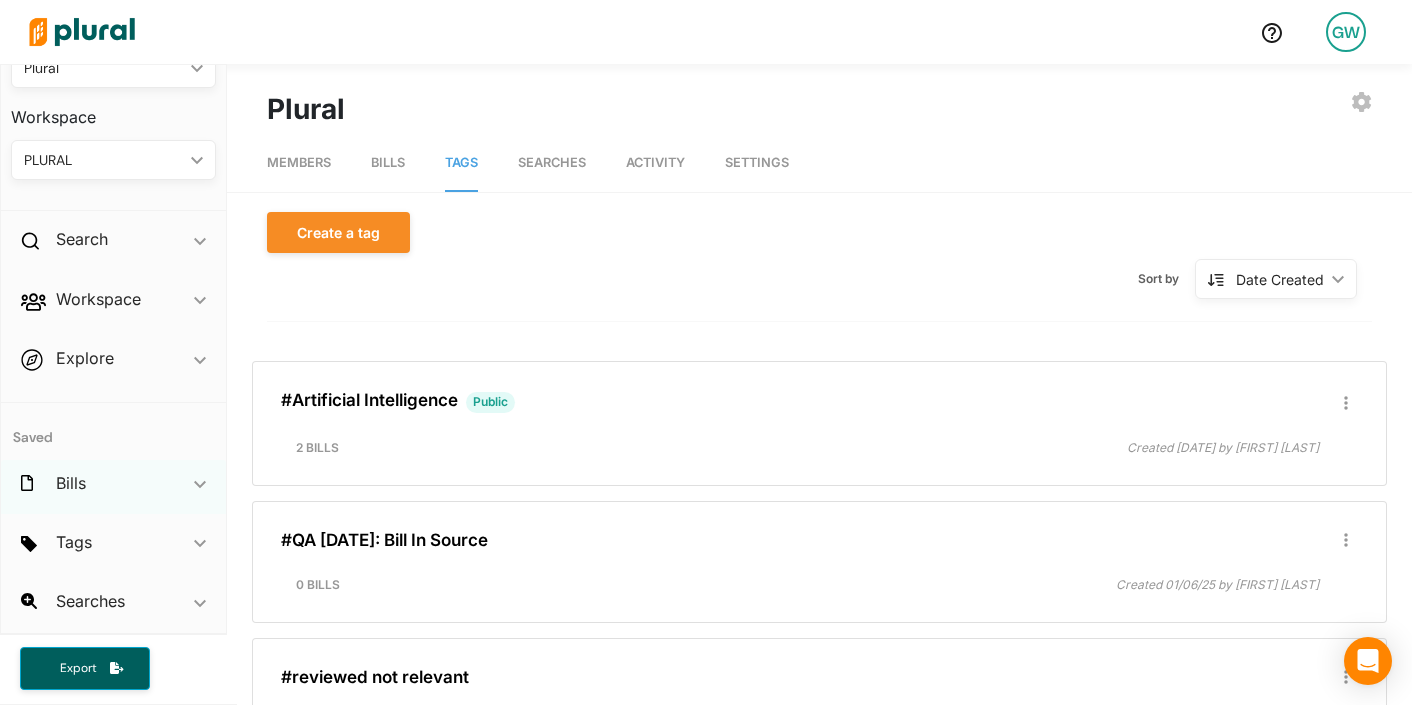 click on "Bills ic_keyboard_arrow_down" at bounding box center (113, 487) 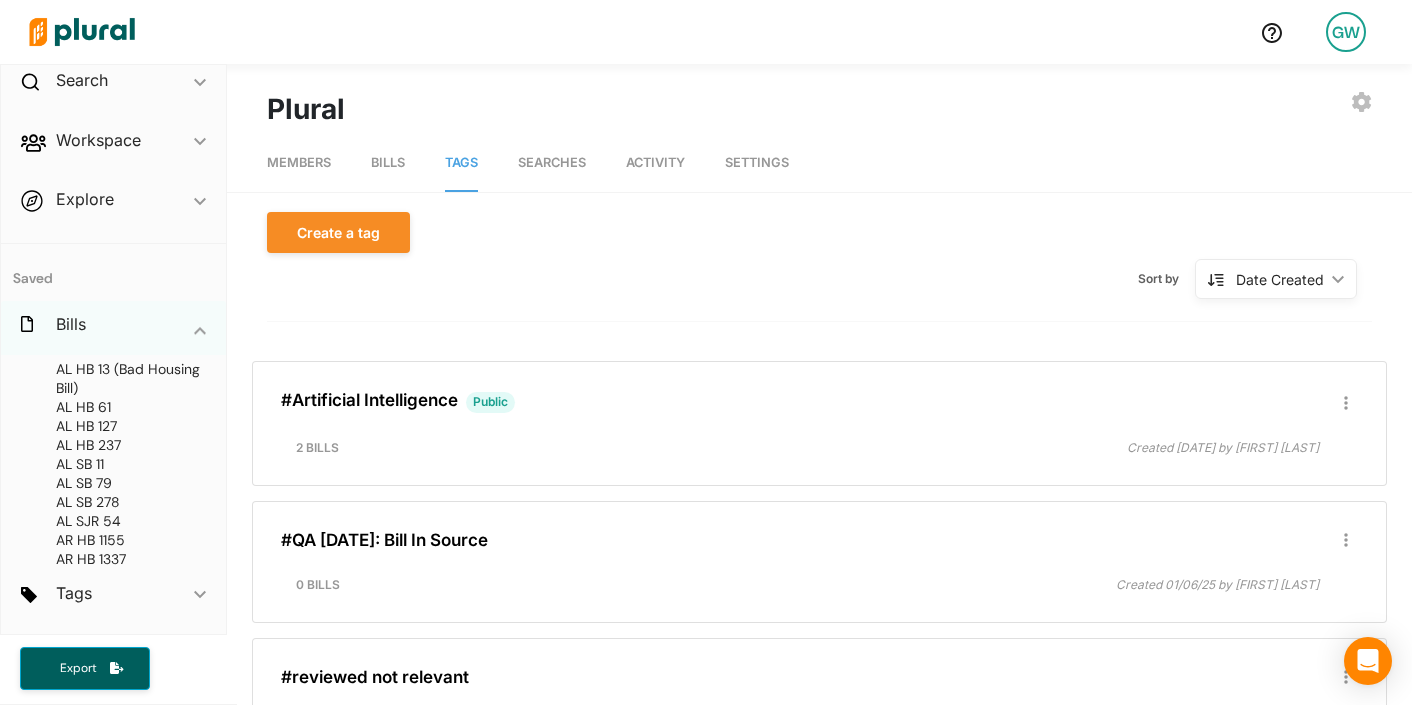 scroll, scrollTop: 205, scrollLeft: 0, axis: vertical 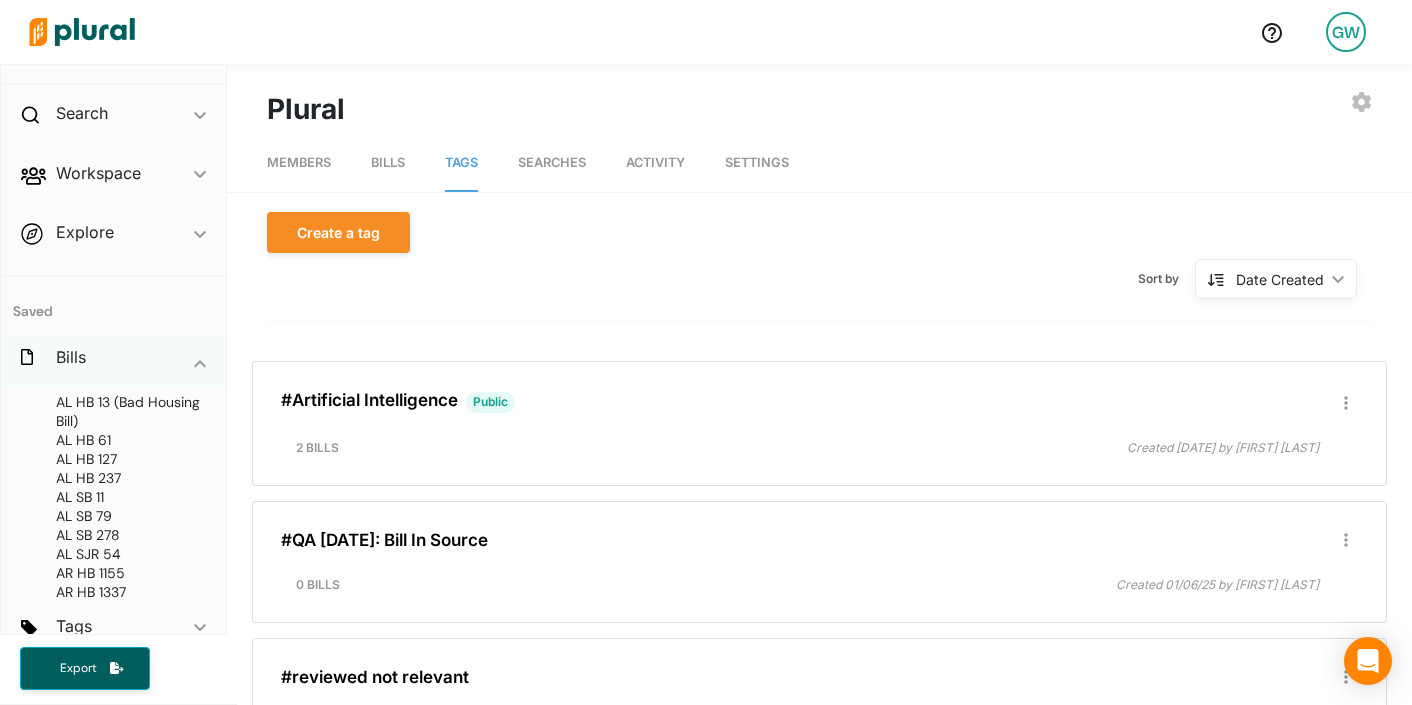click on "ic_keyboard_arrow_down" at bounding box center [200, 361] 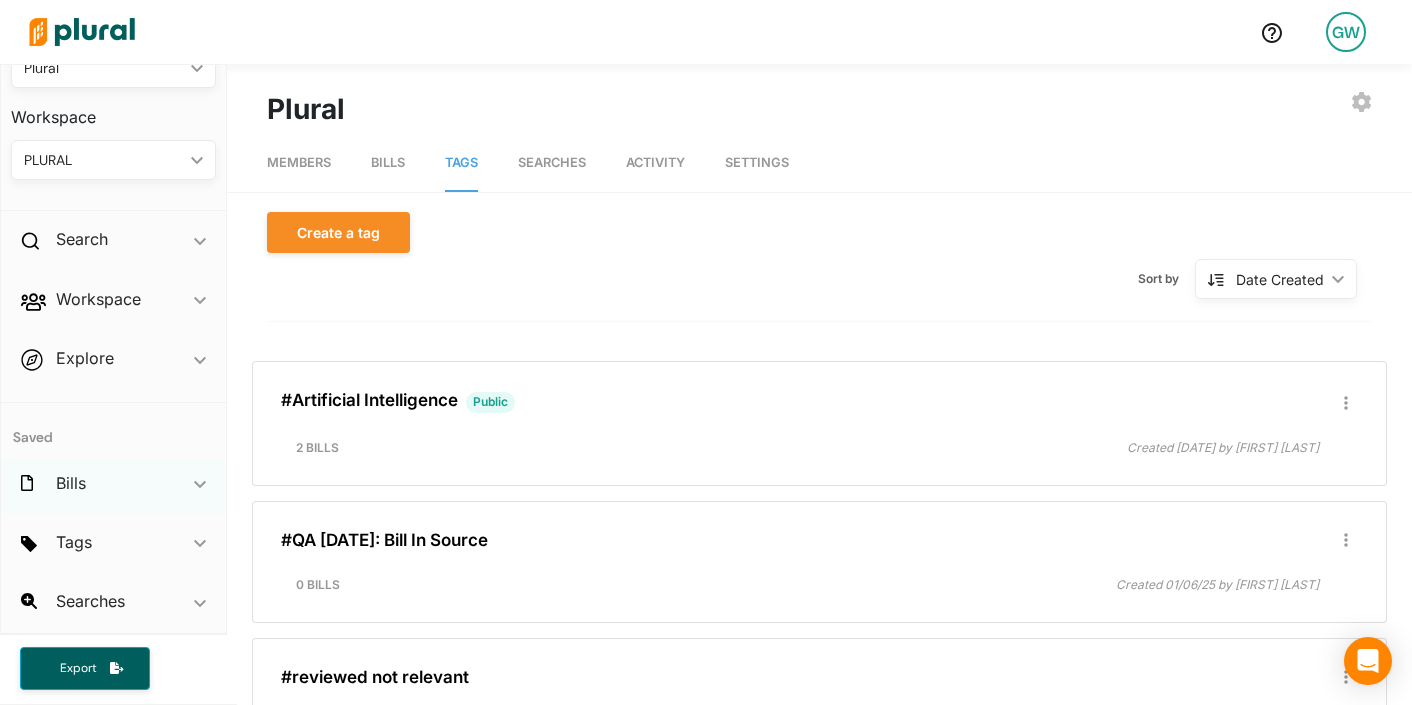 scroll, scrollTop: 79, scrollLeft: 0, axis: vertical 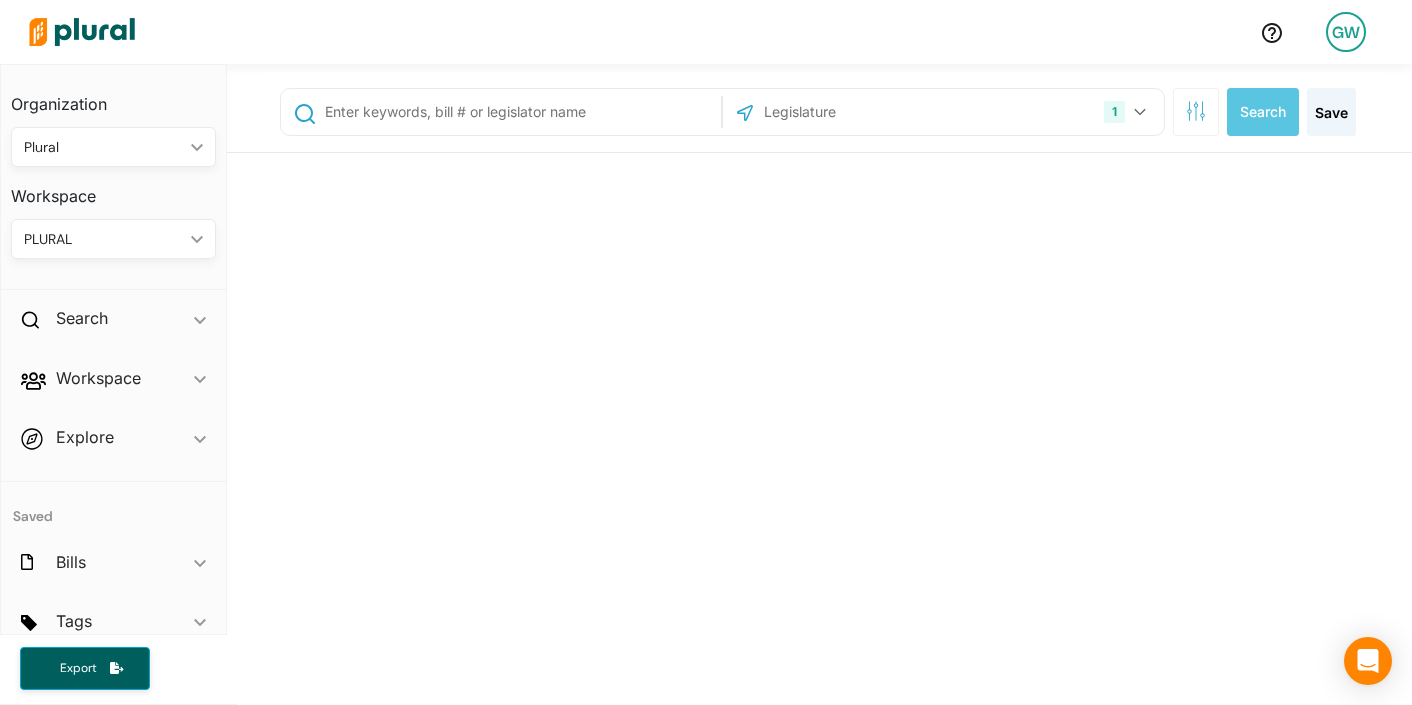 click on "GW" at bounding box center [1346, 32] 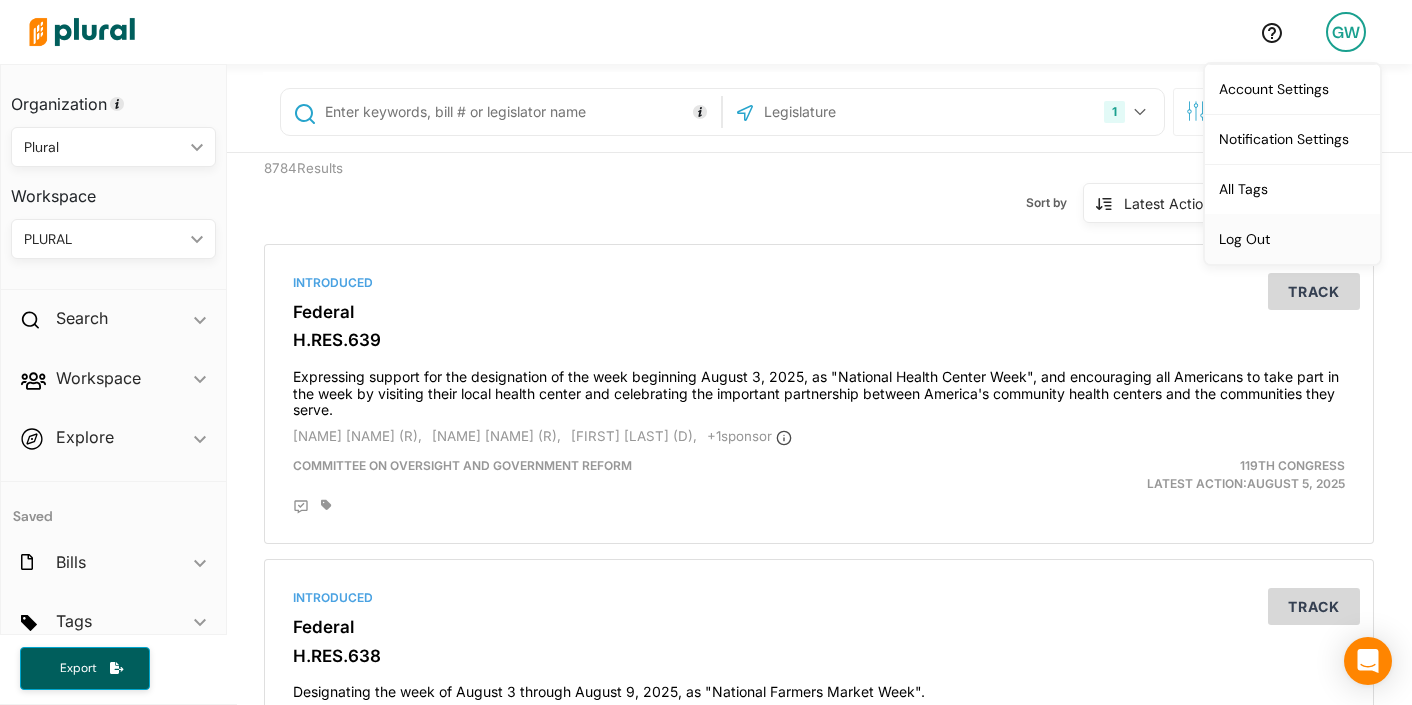 click on "Log Out" at bounding box center [1292, 239] 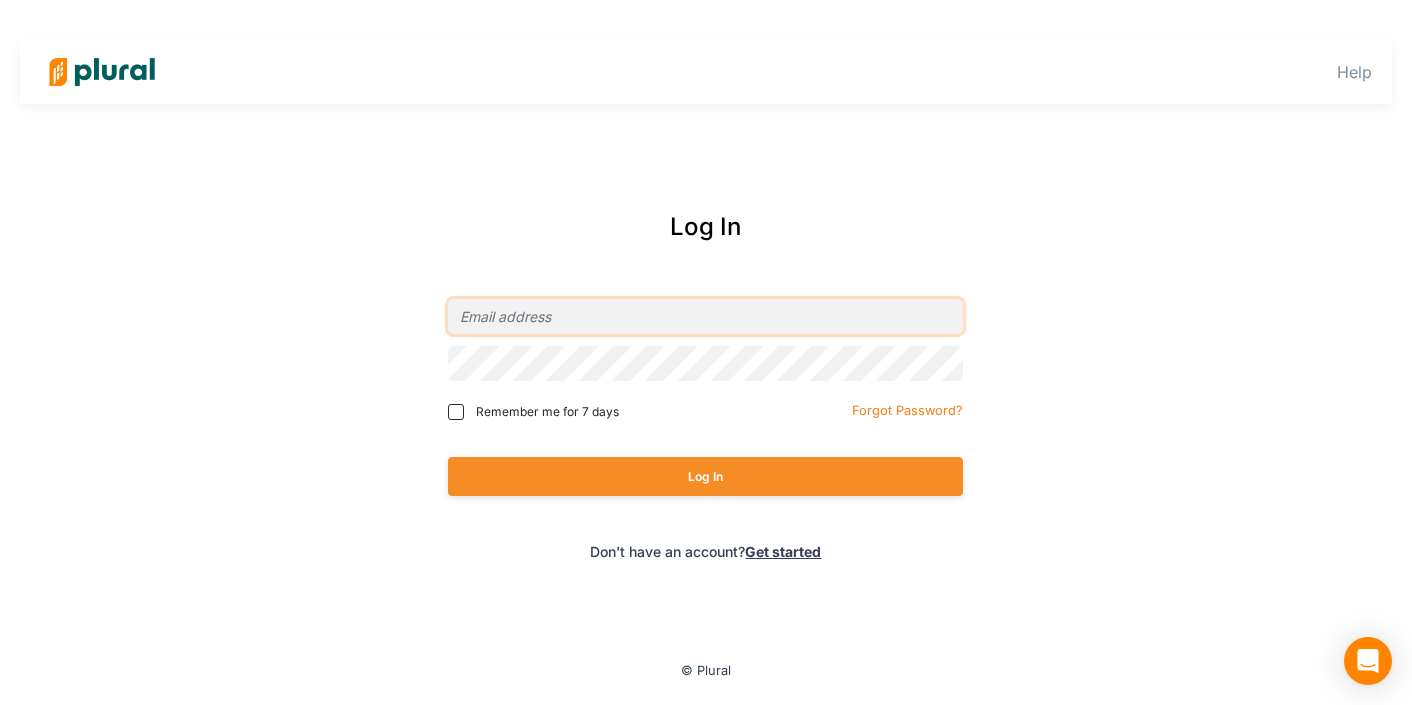 click at bounding box center [705, 316] 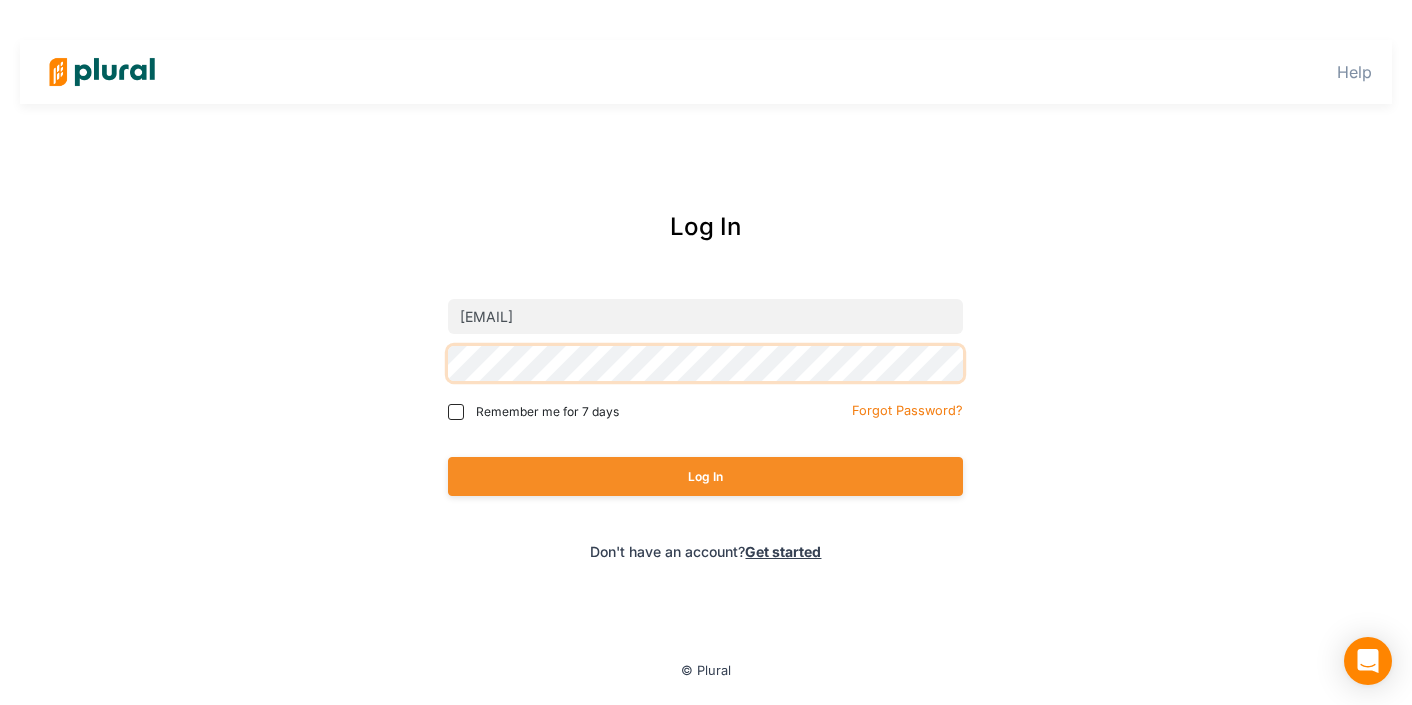 click on "Log In" at bounding box center [705, 476] 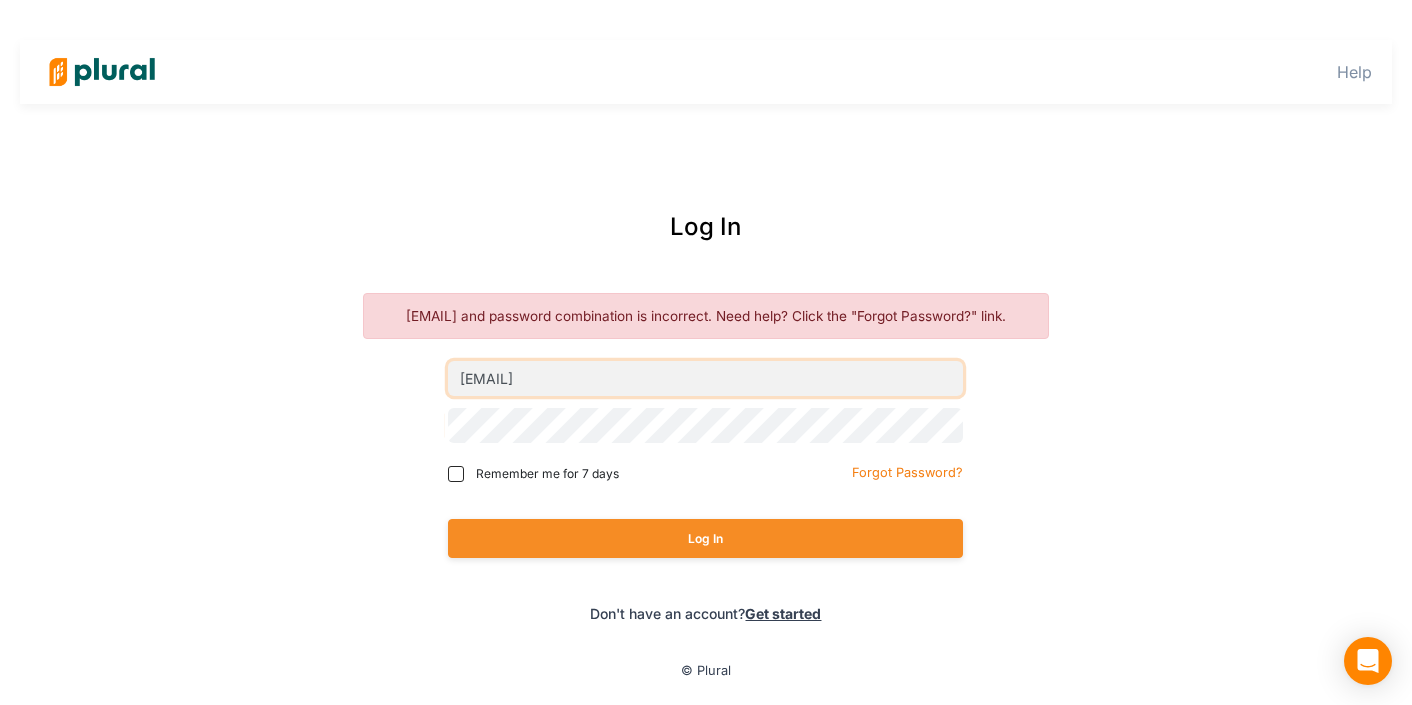 click on "grayson+labs@pluralpolicy.com" at bounding box center [705, 378] 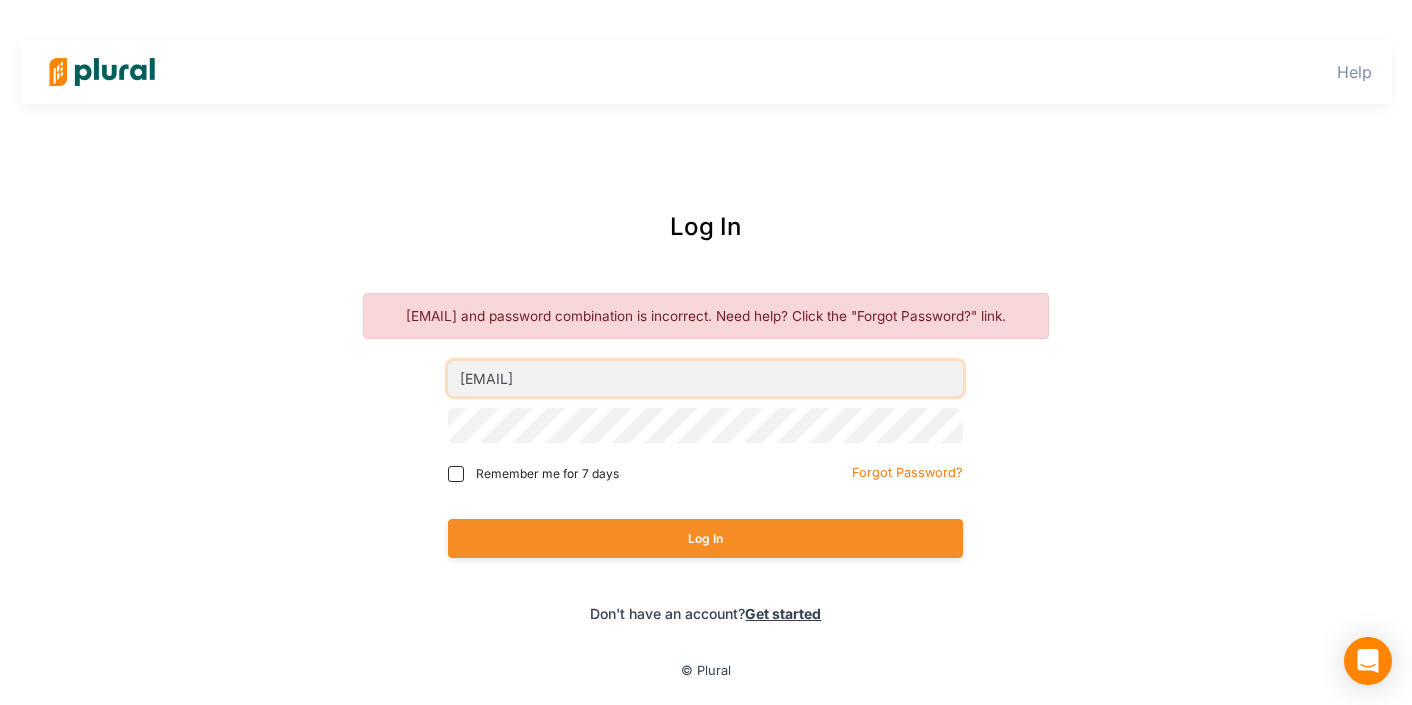 type on "grayson@pluralpolicy.com" 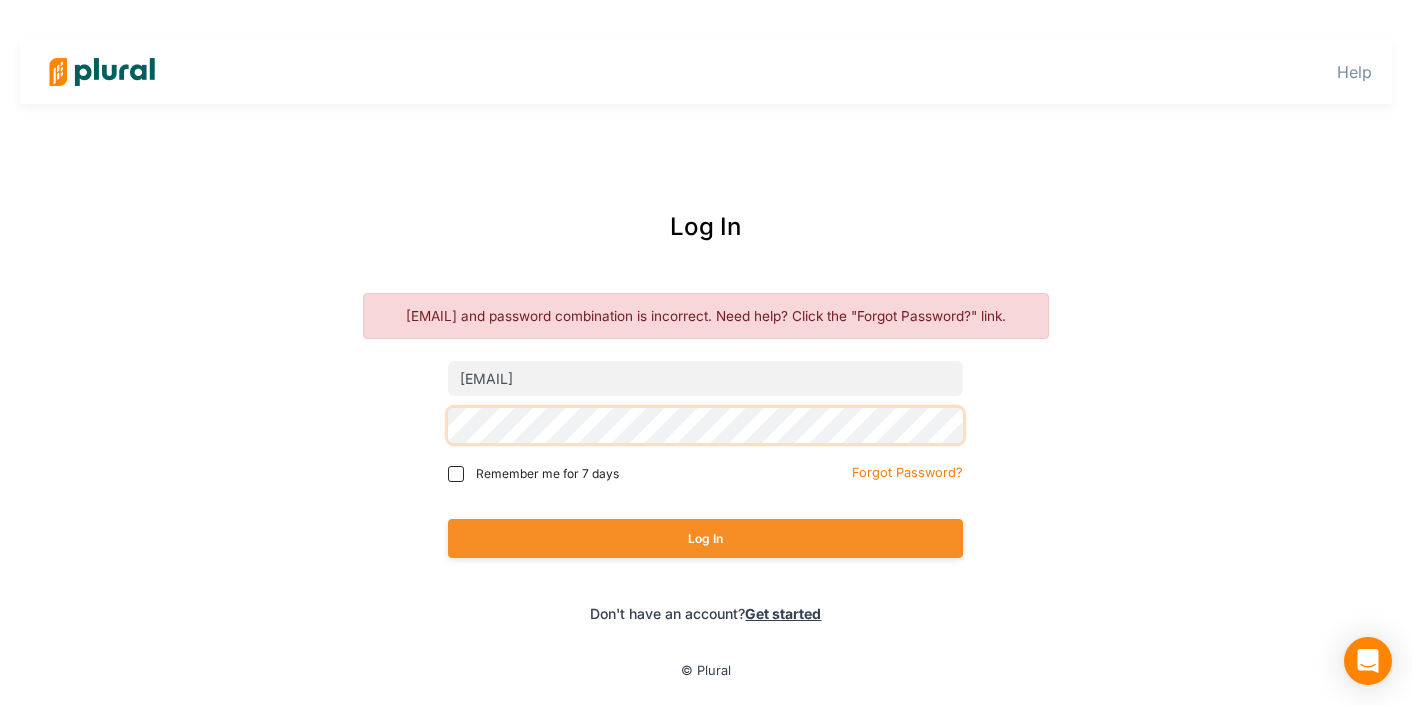 click on "Log In" at bounding box center [705, 538] 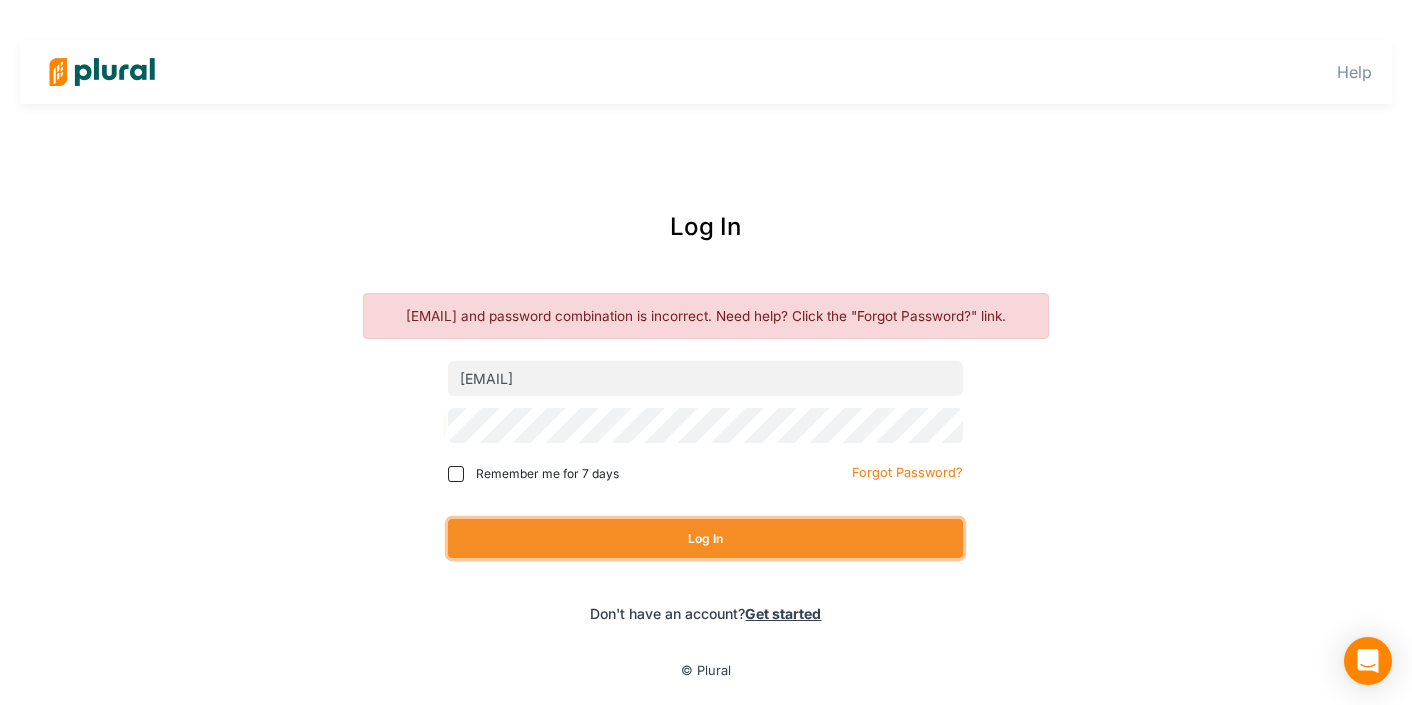 click on "Log In" at bounding box center [705, 538] 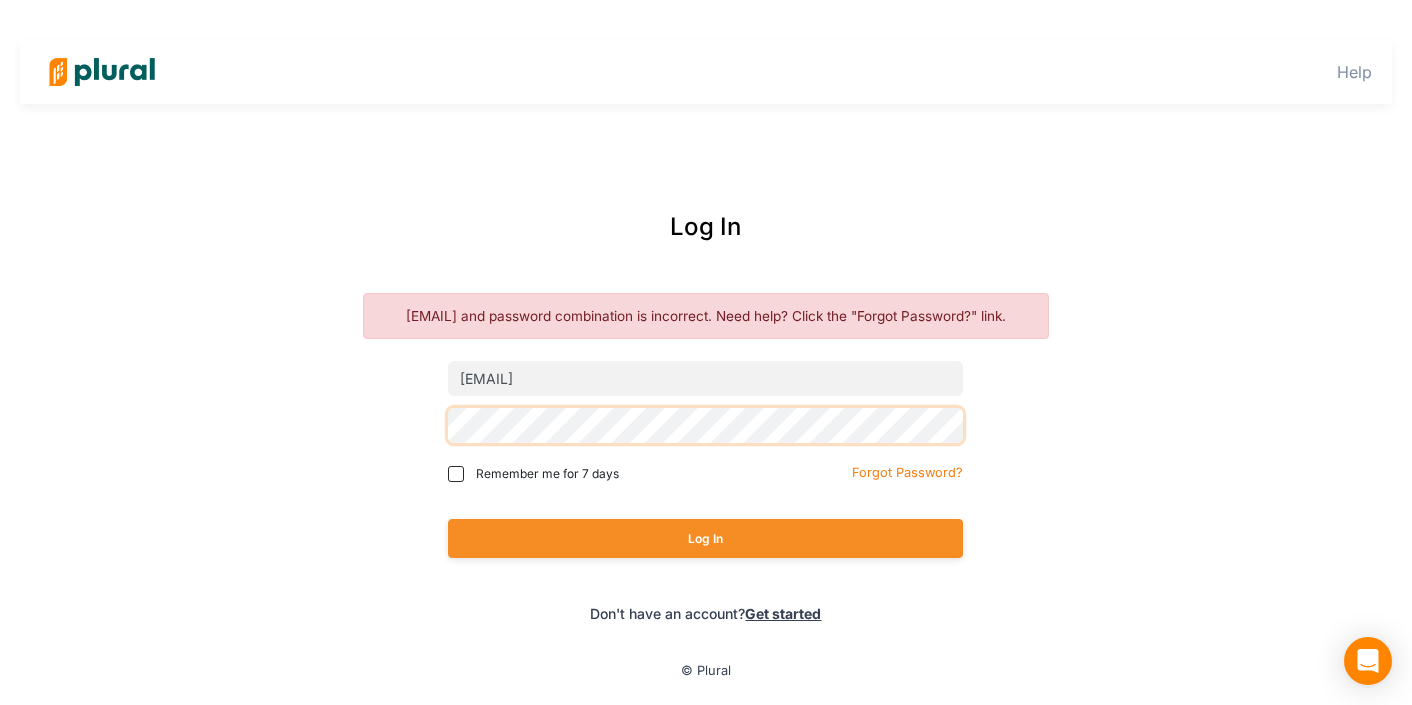 click on "Log In" at bounding box center (705, 538) 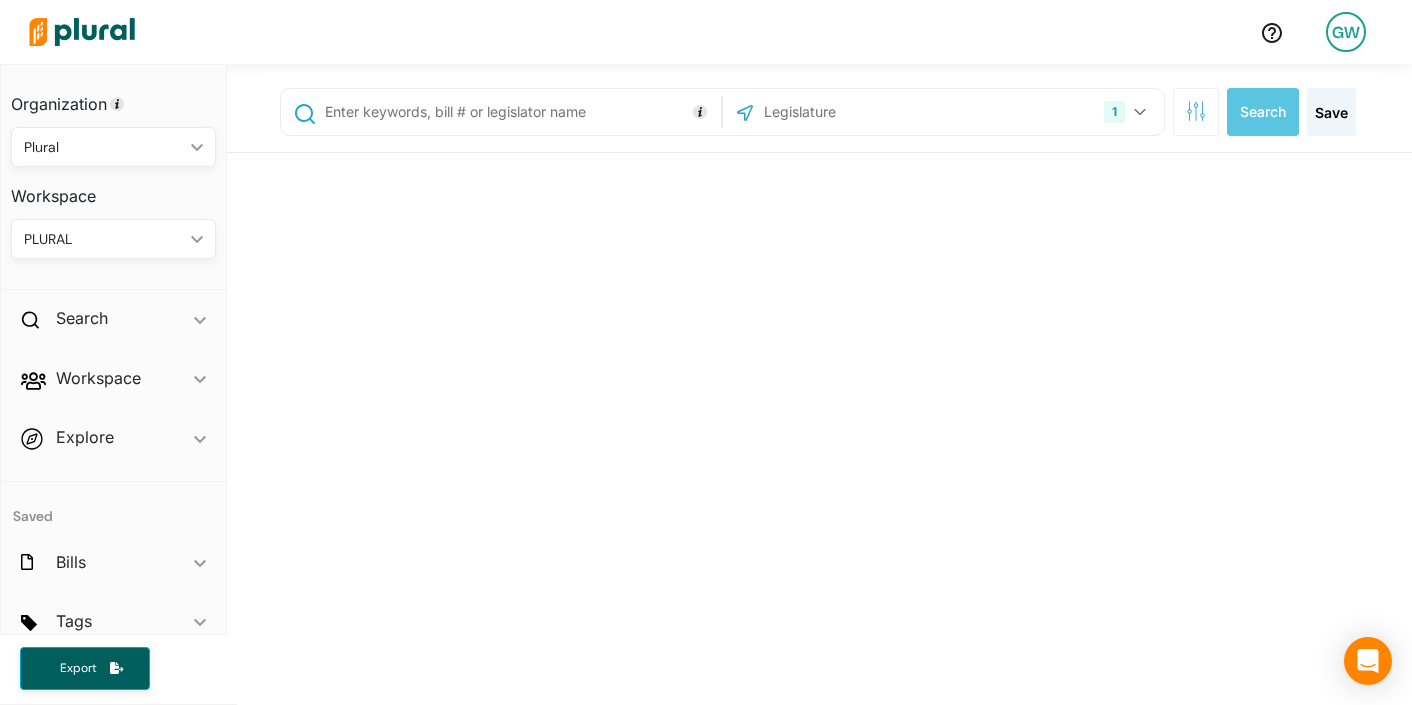 click on "GW" at bounding box center [1346, 32] 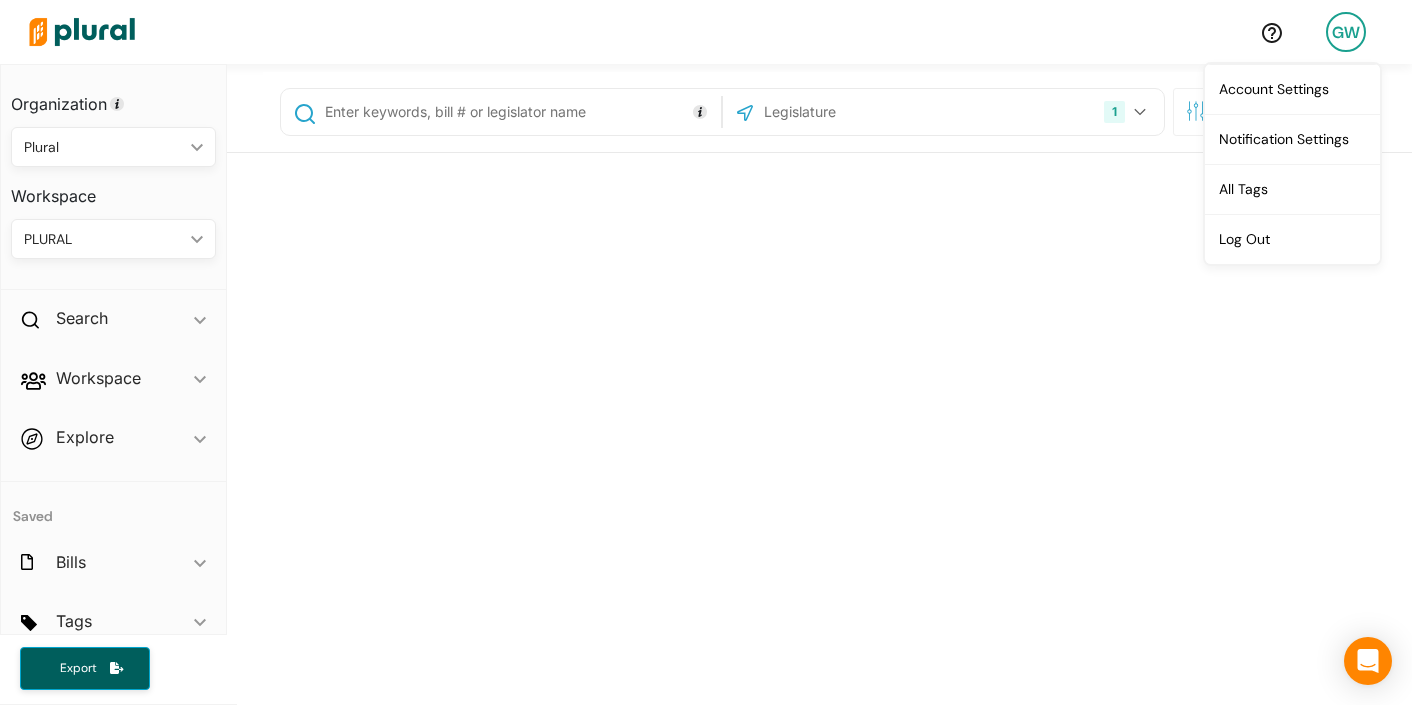 click on "Account Settings" at bounding box center [1292, 89] 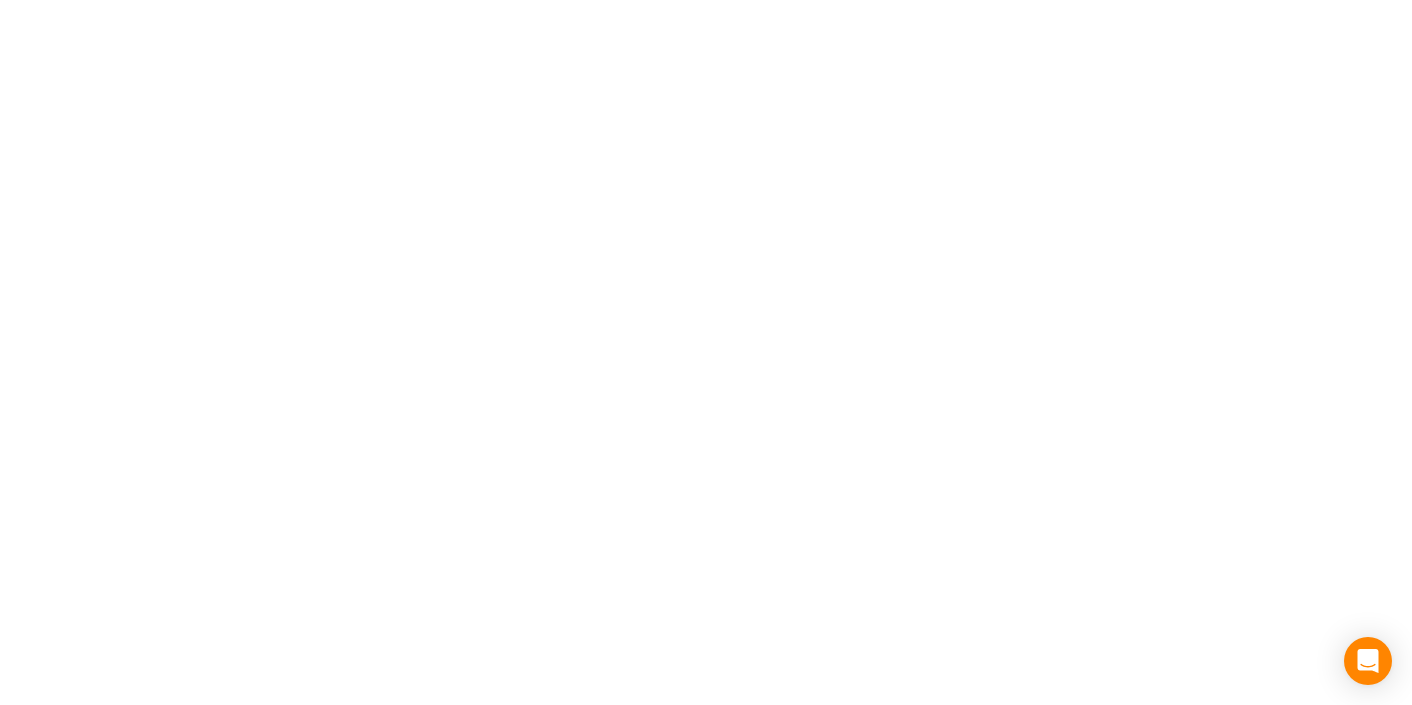 select on "NY" 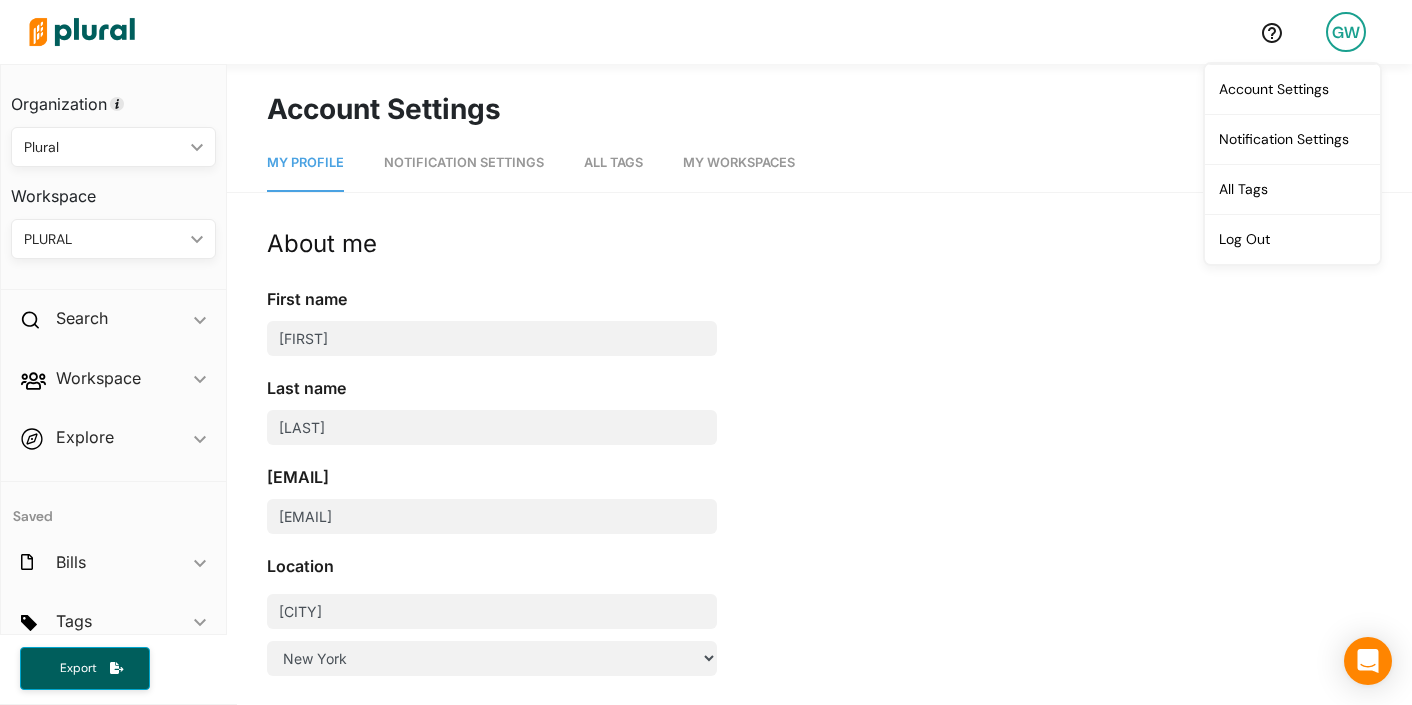 scroll, scrollTop: 52, scrollLeft: 0, axis: vertical 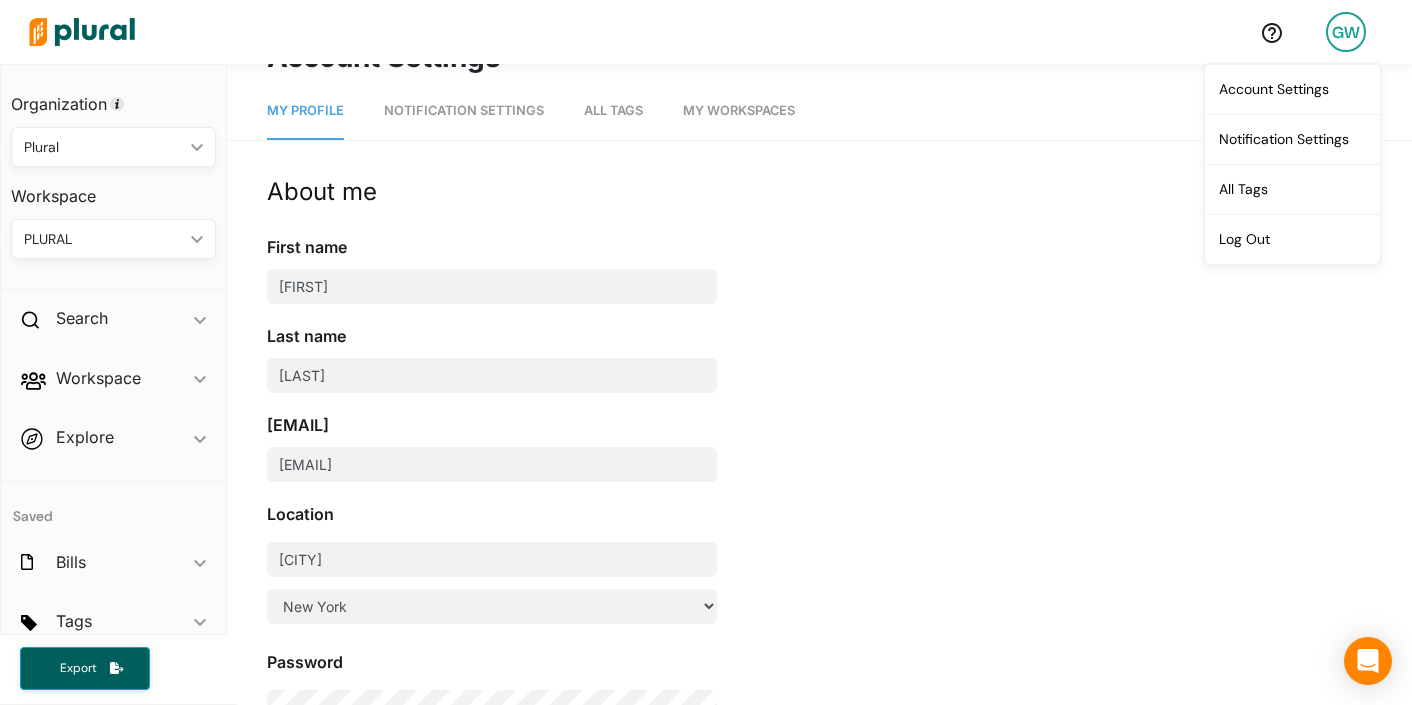 click on "My Workspaces" at bounding box center [739, 110] 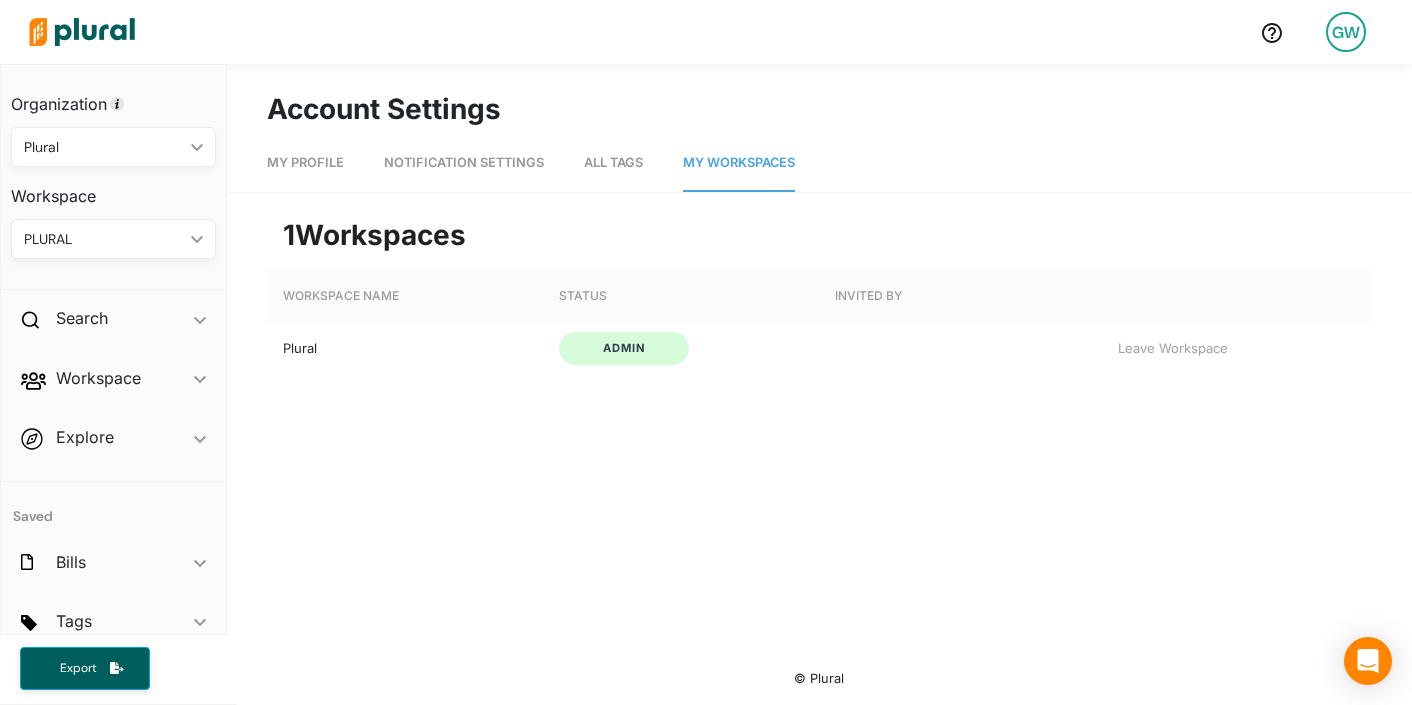 scroll, scrollTop: 0, scrollLeft: 0, axis: both 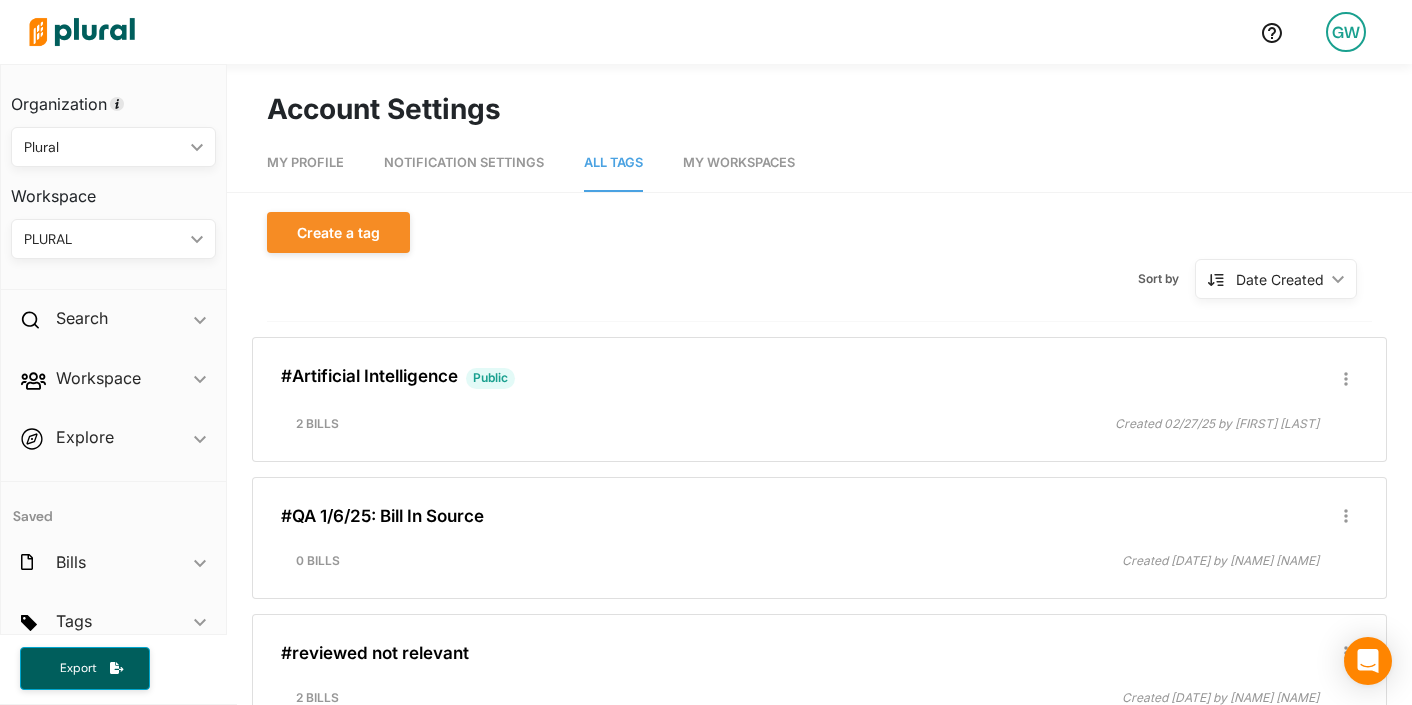 click on "Notification Settings" at bounding box center (464, 162) 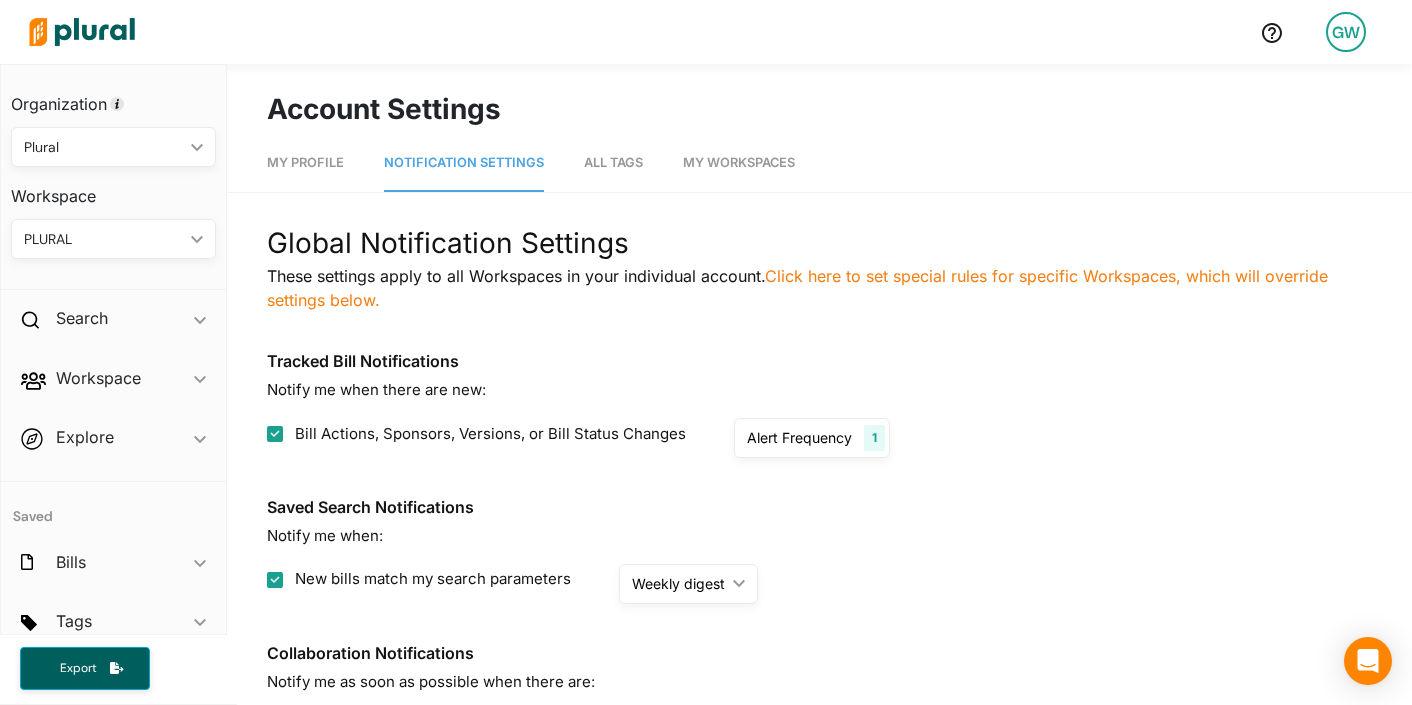 click on "My Profile" at bounding box center (305, 162) 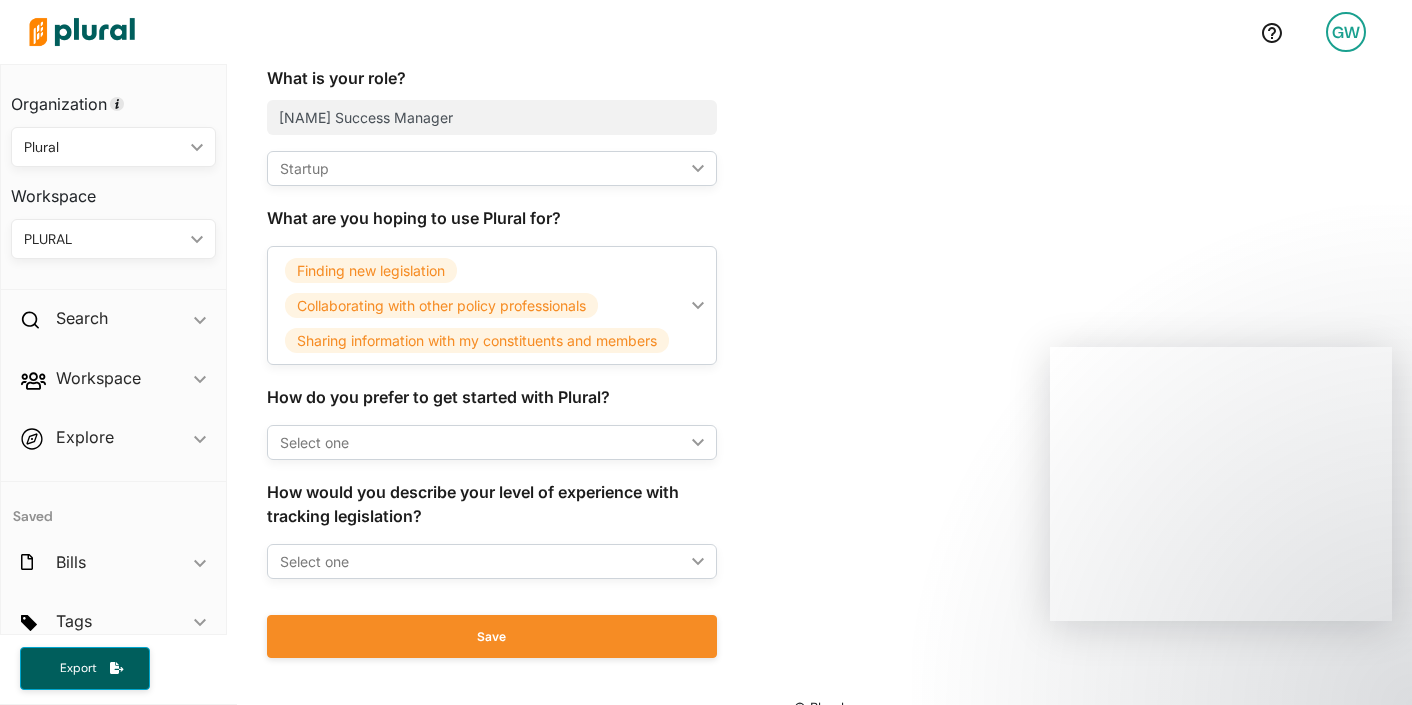 scroll, scrollTop: 1060, scrollLeft: 0, axis: vertical 